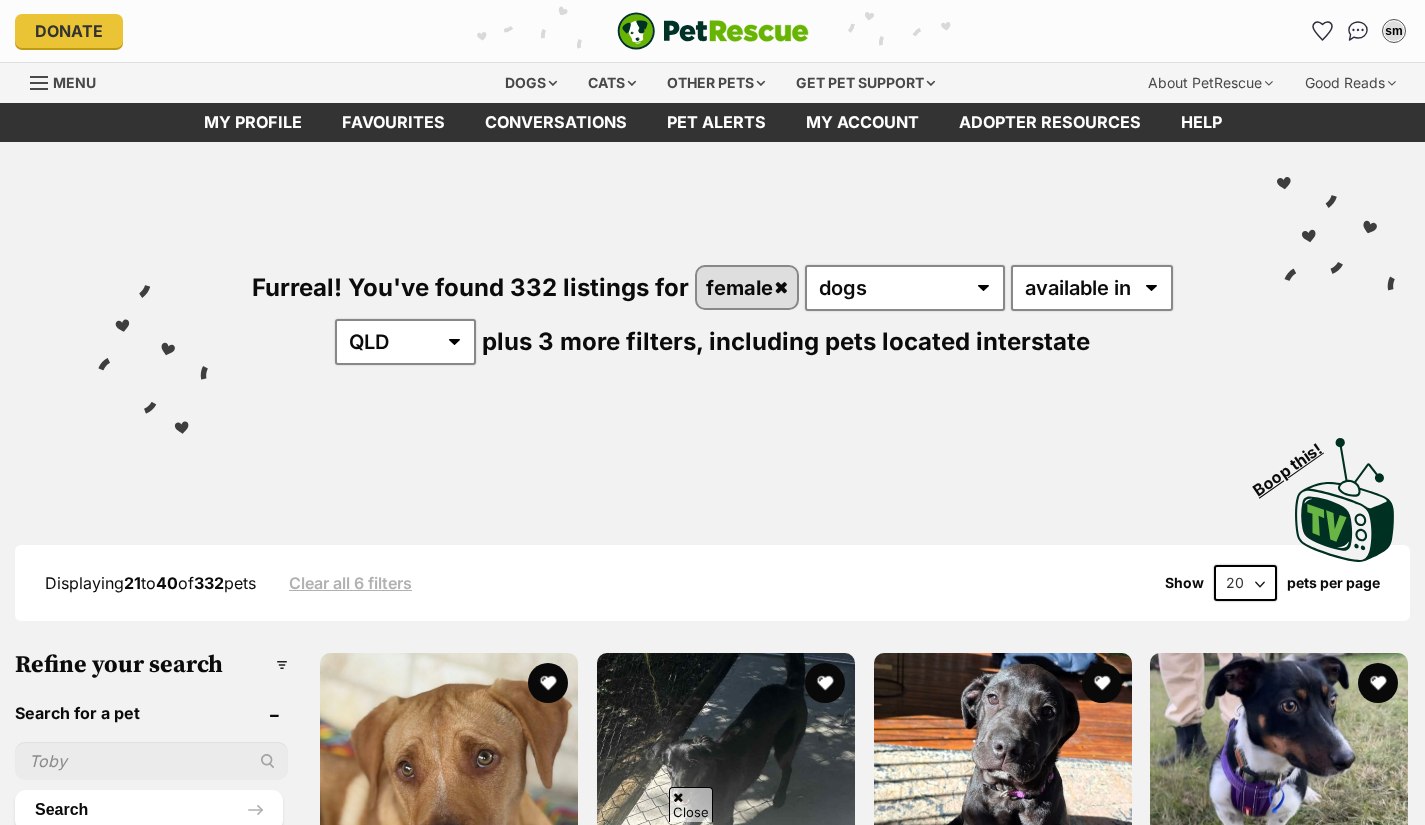 scroll, scrollTop: 1800, scrollLeft: 0, axis: vertical 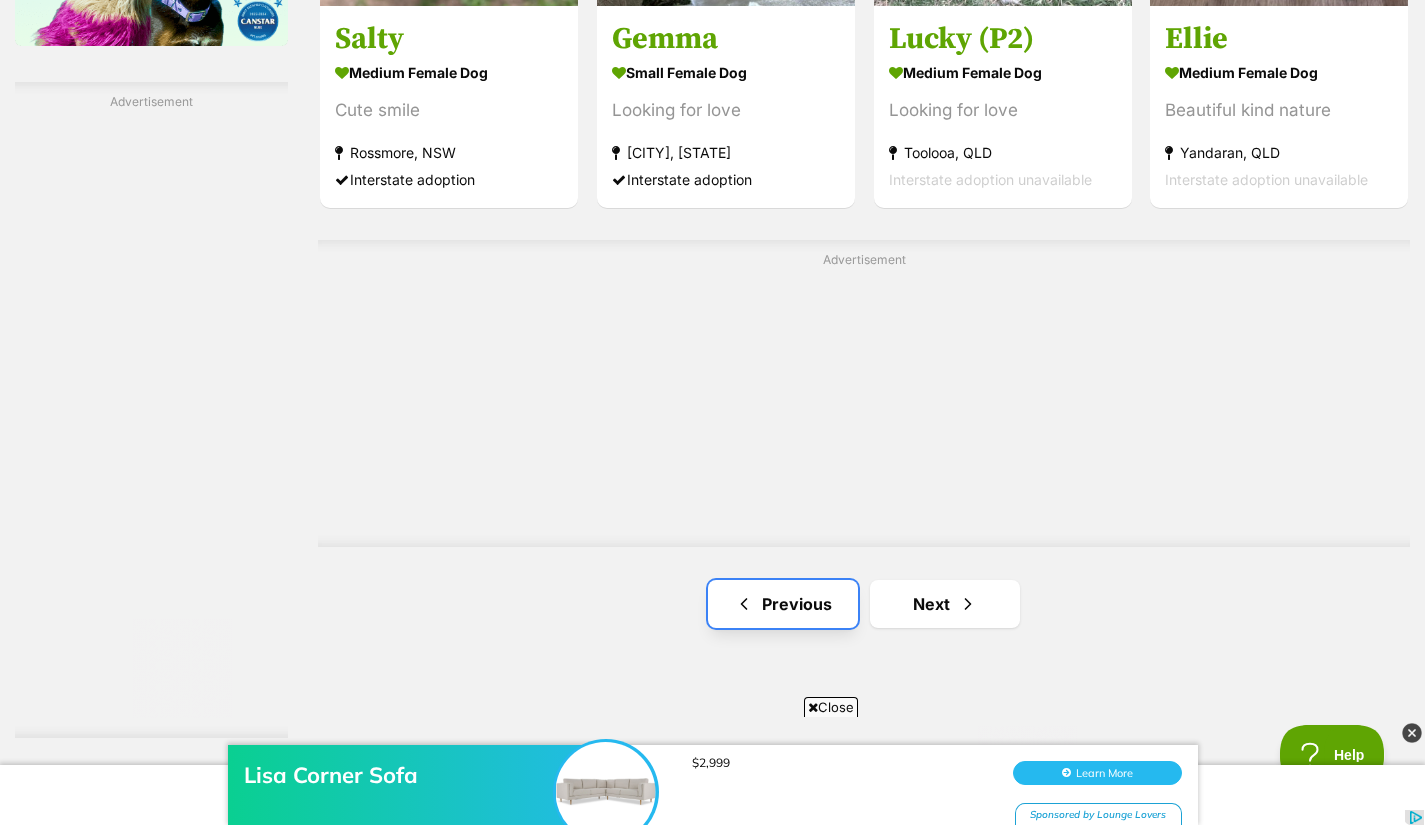 click on "Previous" at bounding box center [783, 604] 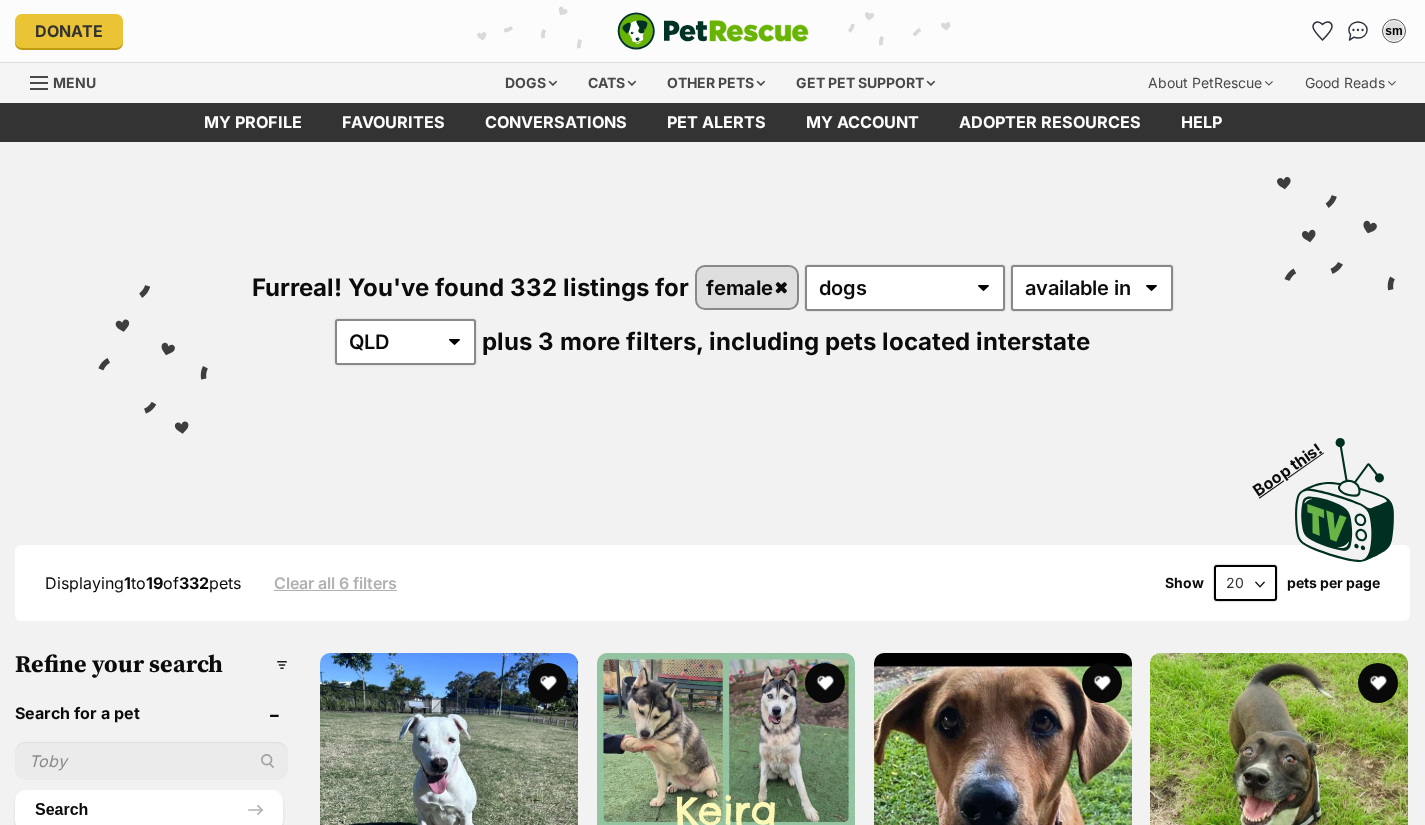 scroll, scrollTop: 0, scrollLeft: 0, axis: both 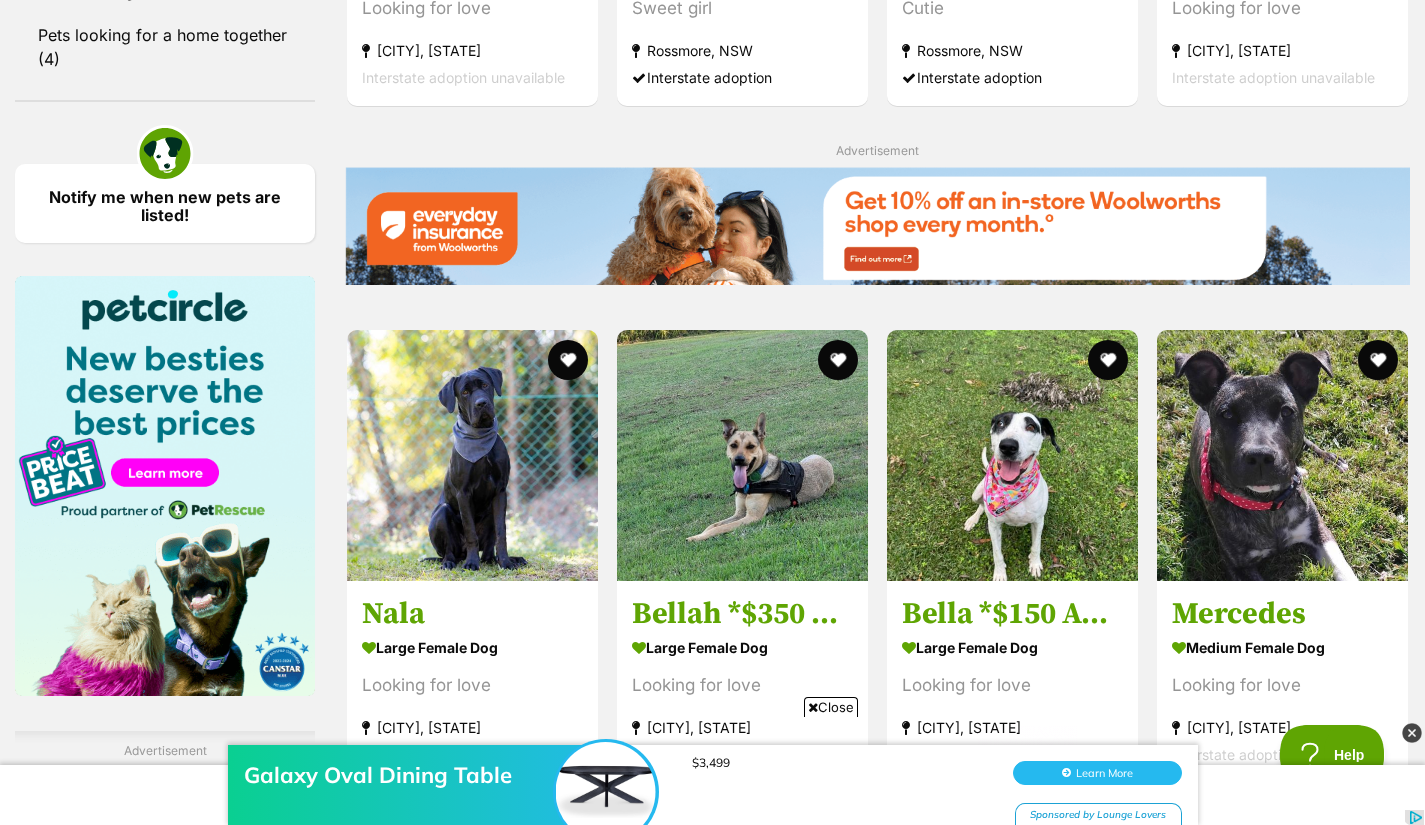 drag, startPoint x: 1430, startPoint y: 45, endPoint x: 1438, endPoint y: 459, distance: 414.0773 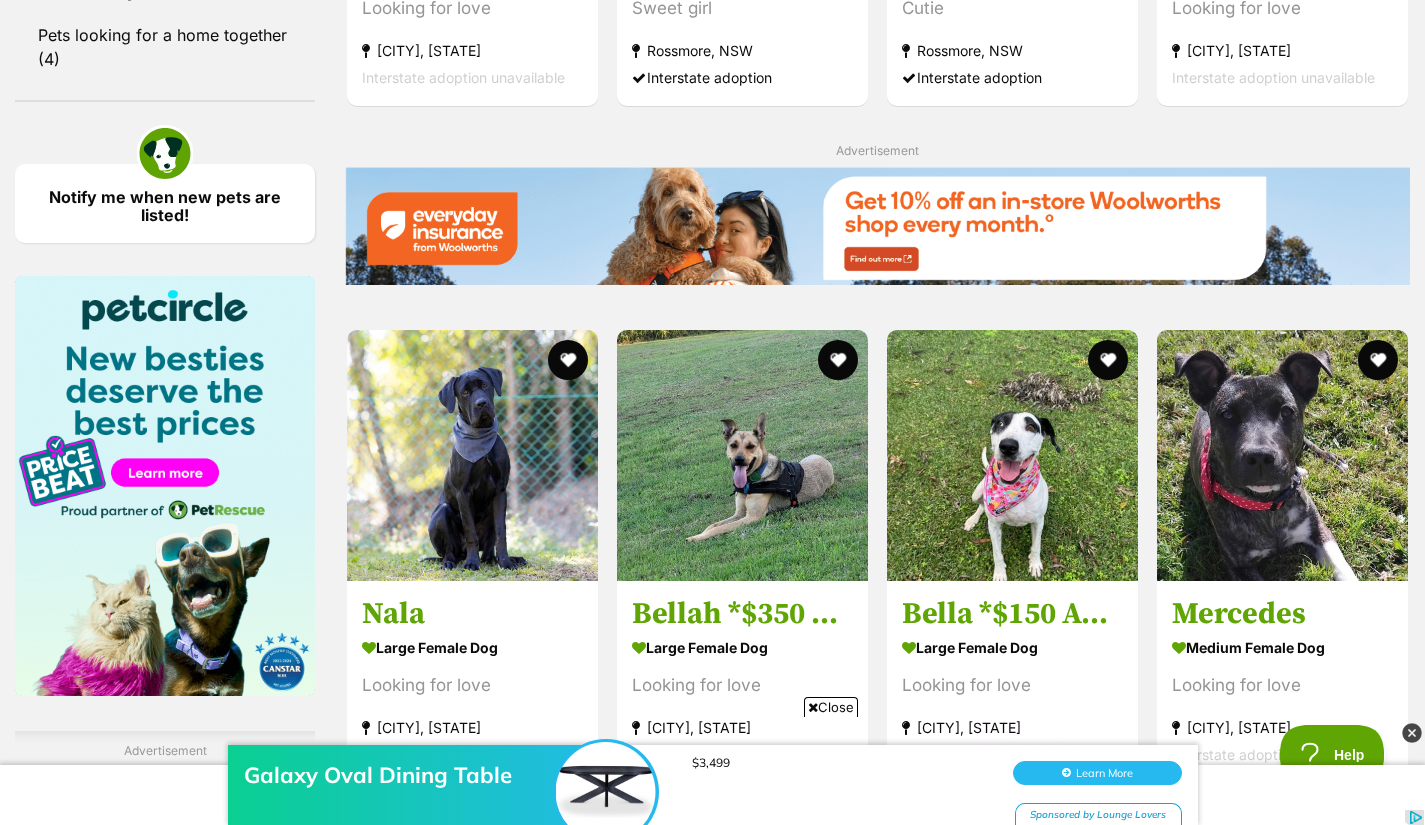 scroll, scrollTop: 0, scrollLeft: 0, axis: both 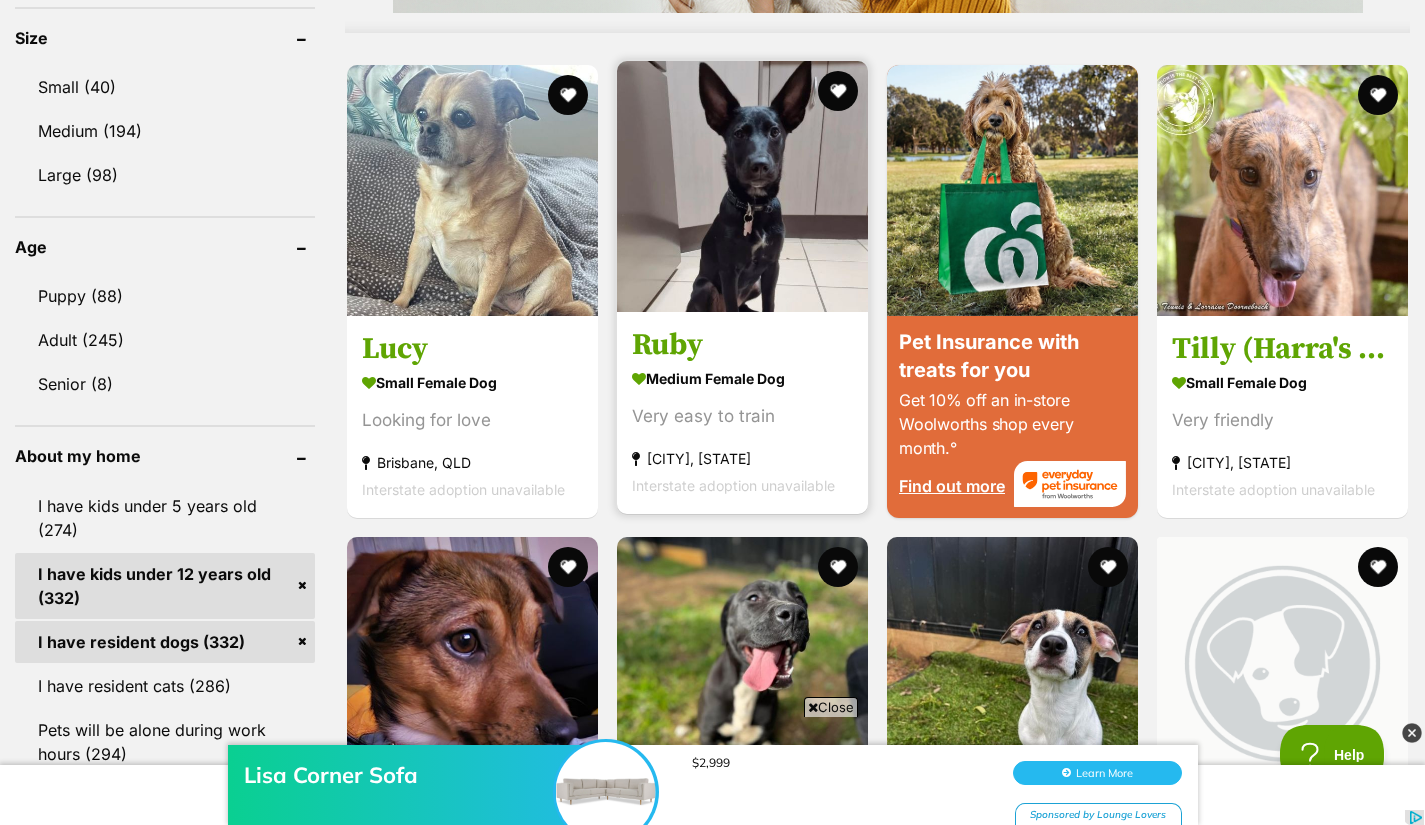 click at bounding box center (742, 186) 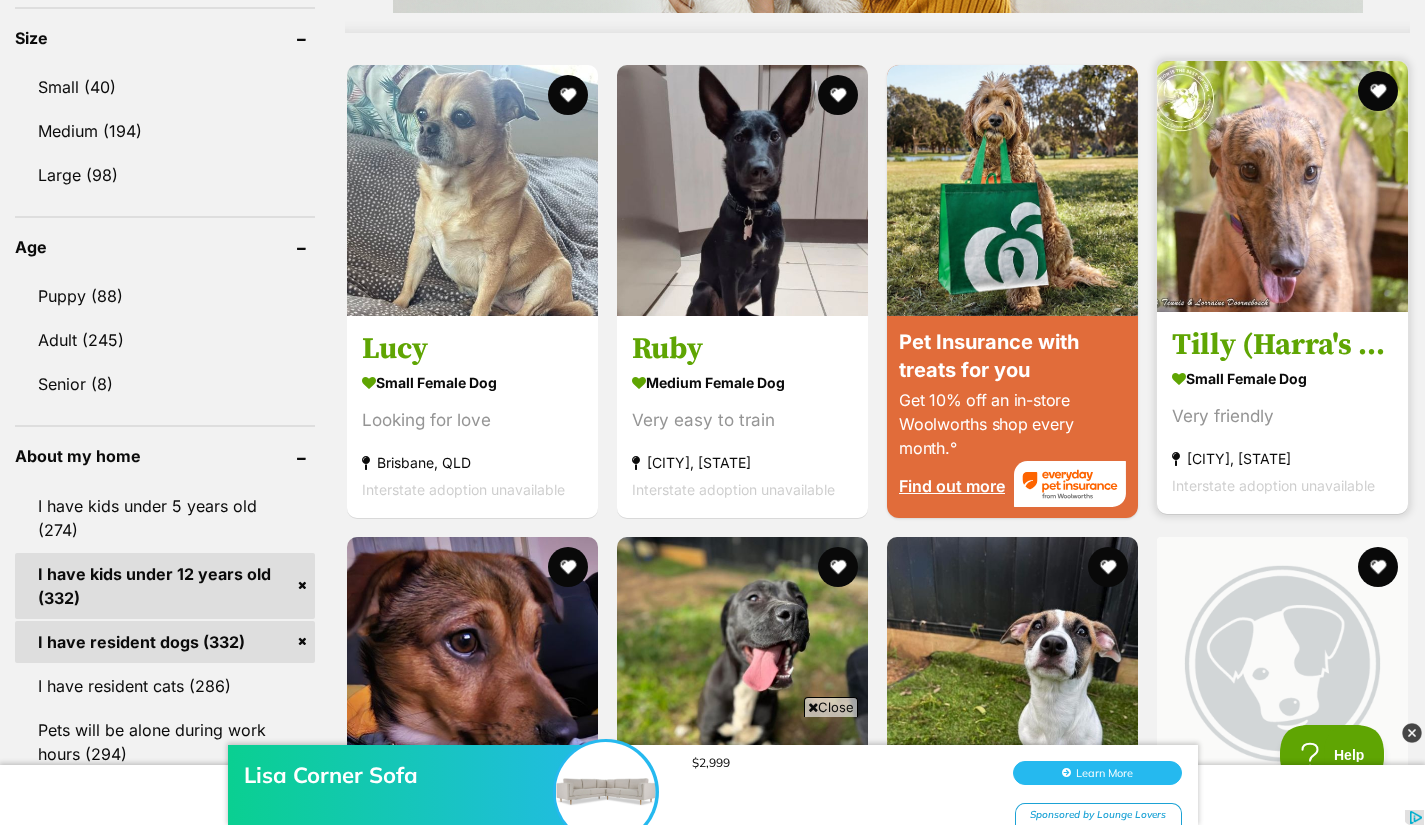 scroll, scrollTop: 0, scrollLeft: 0, axis: both 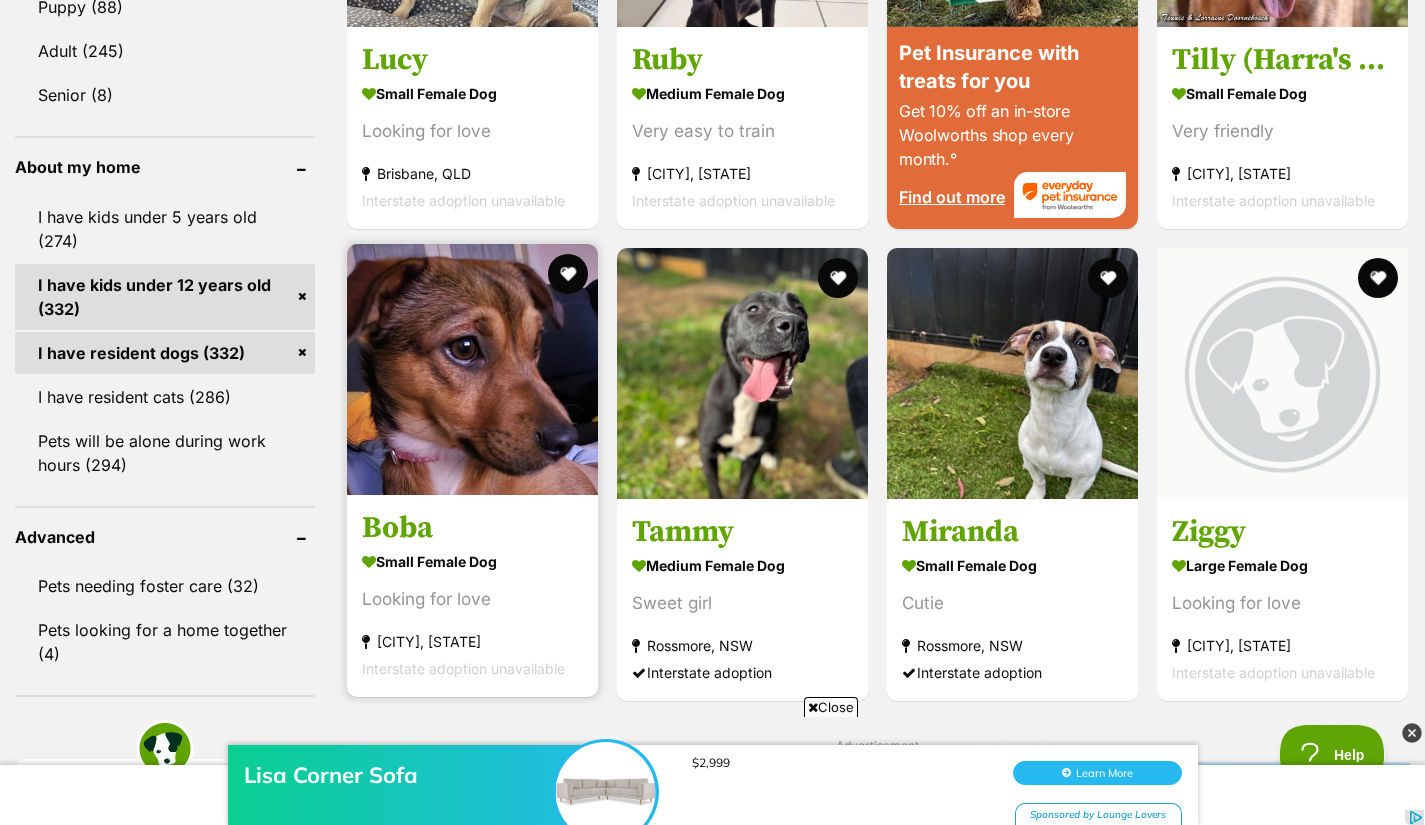 click at bounding box center (472, 369) 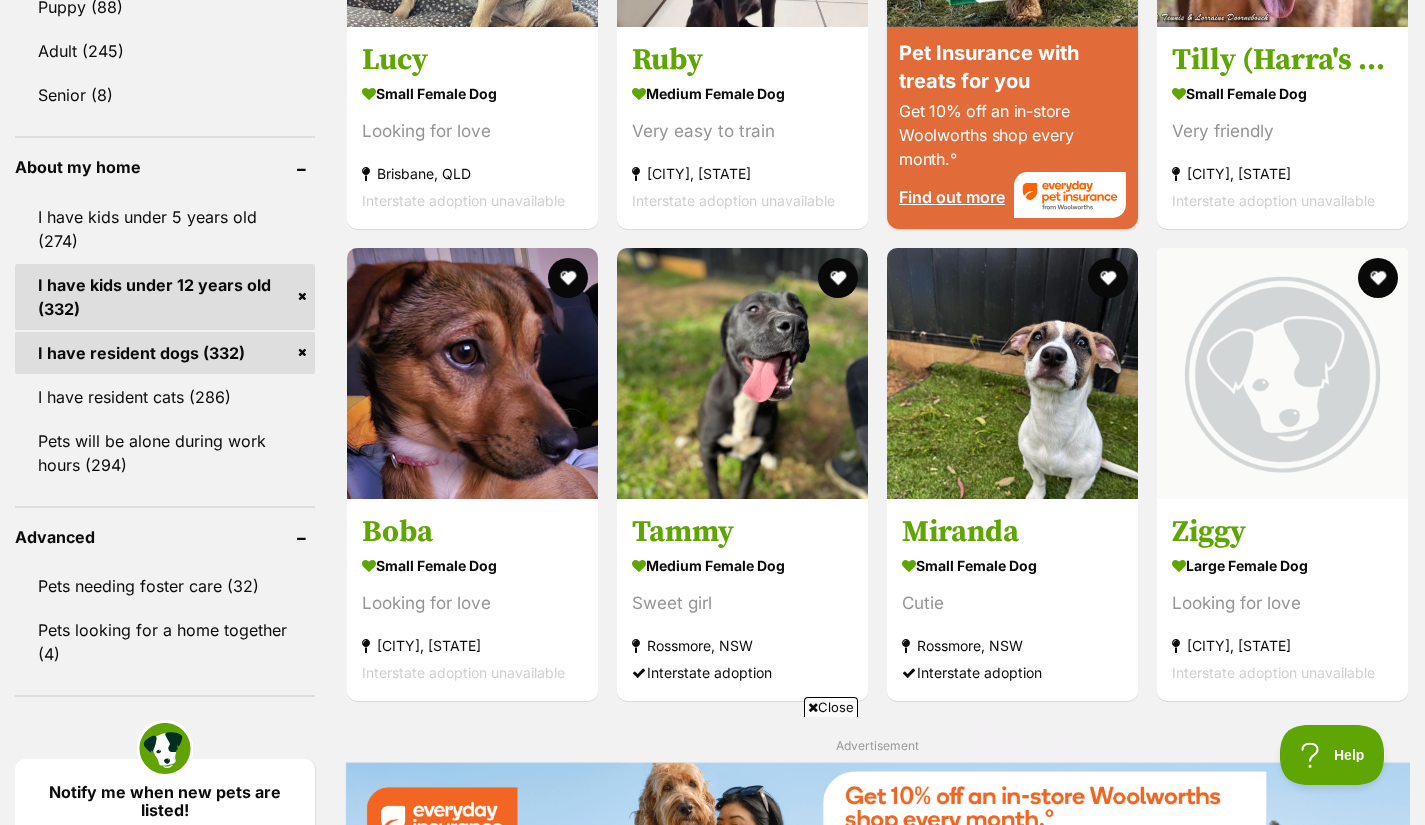 scroll, scrollTop: 0, scrollLeft: 0, axis: both 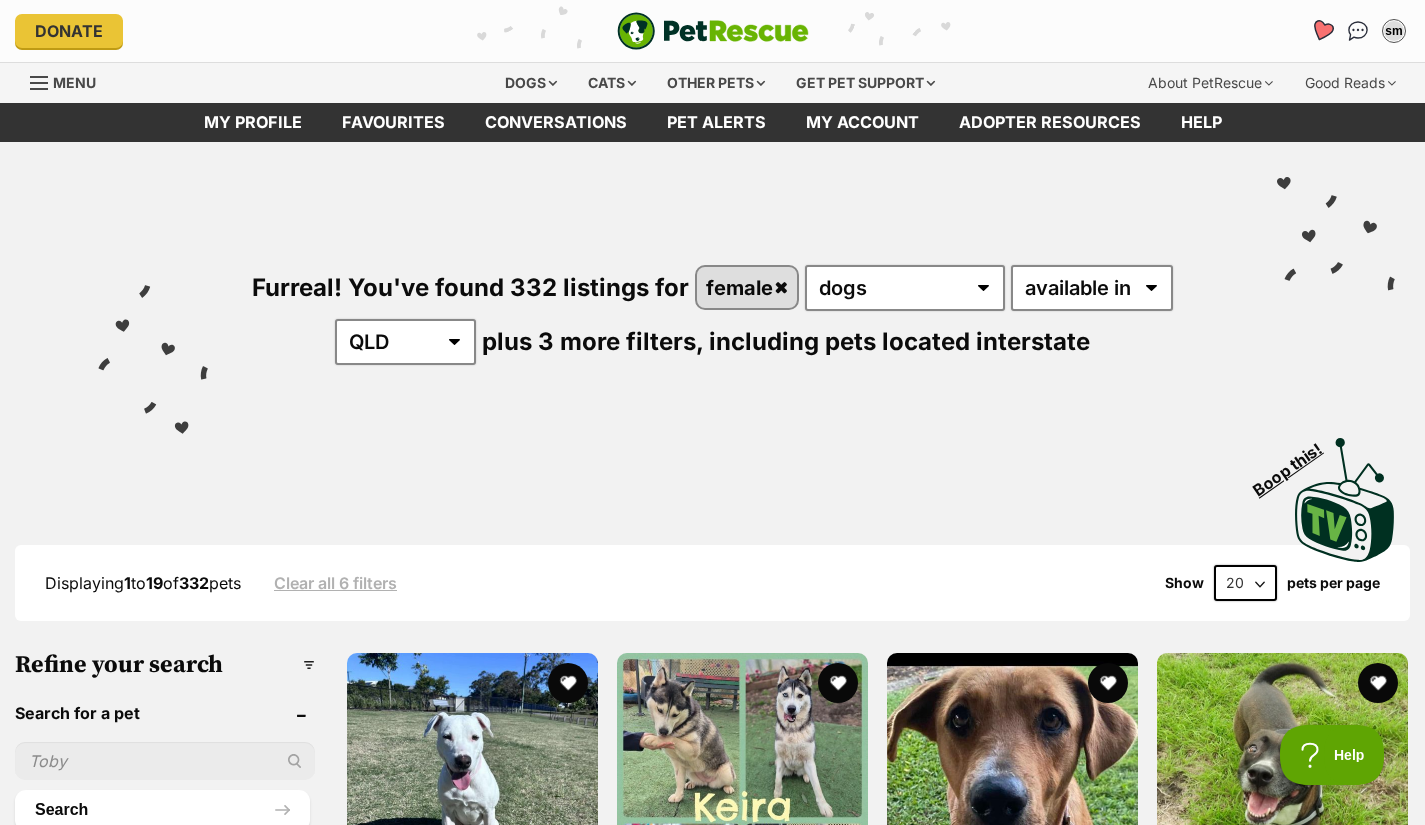 click 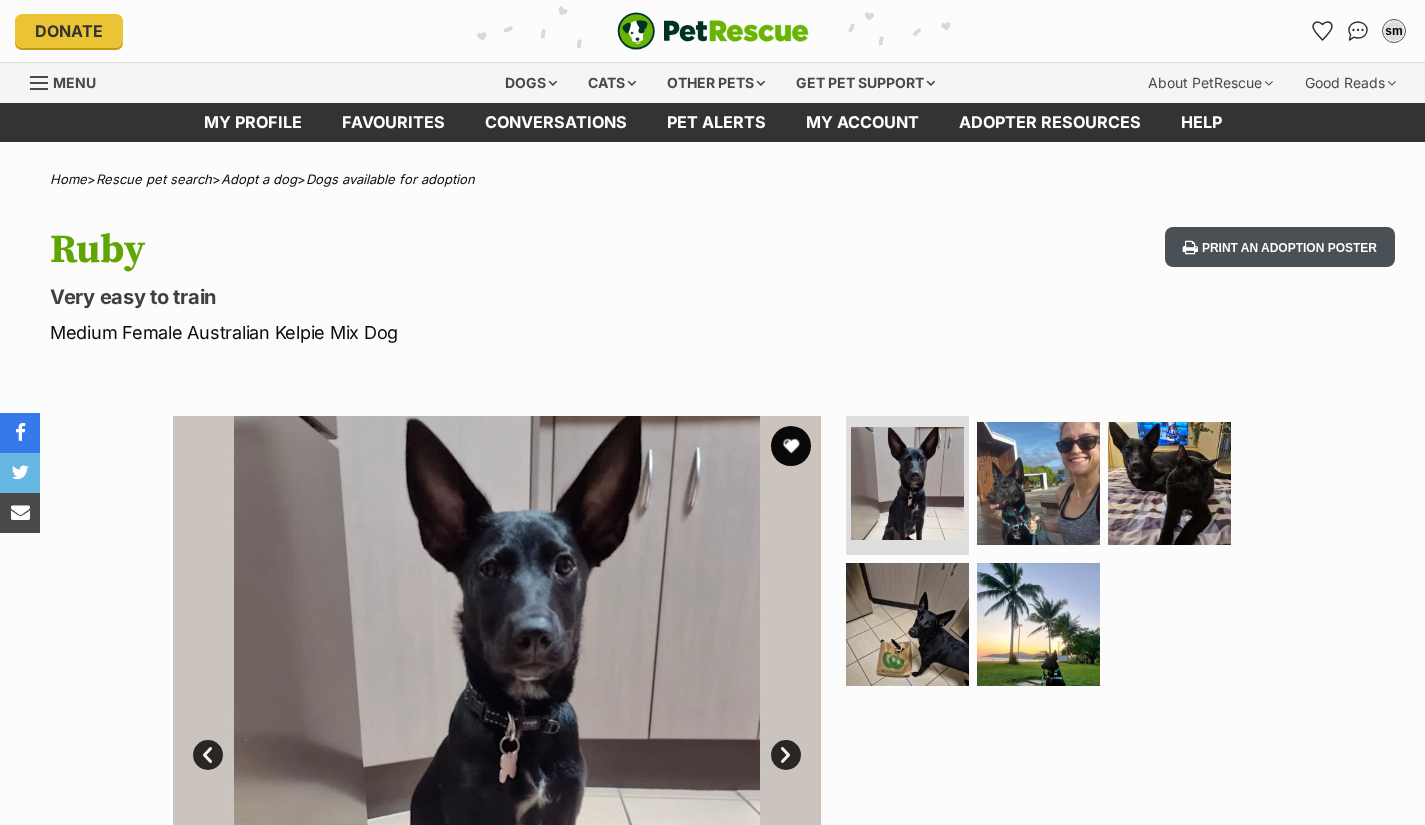 scroll, scrollTop: 0, scrollLeft: 0, axis: both 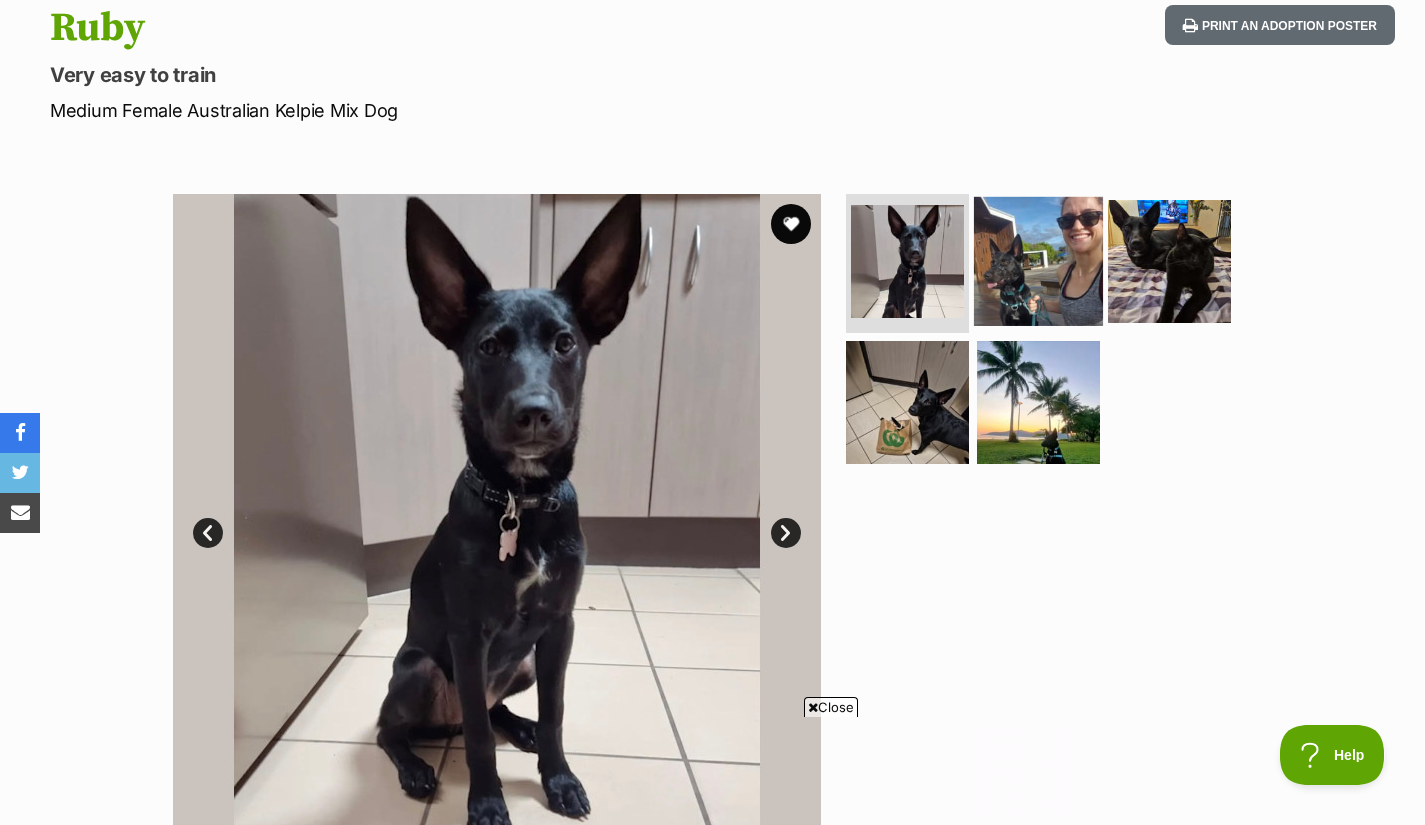 click at bounding box center [1038, 260] 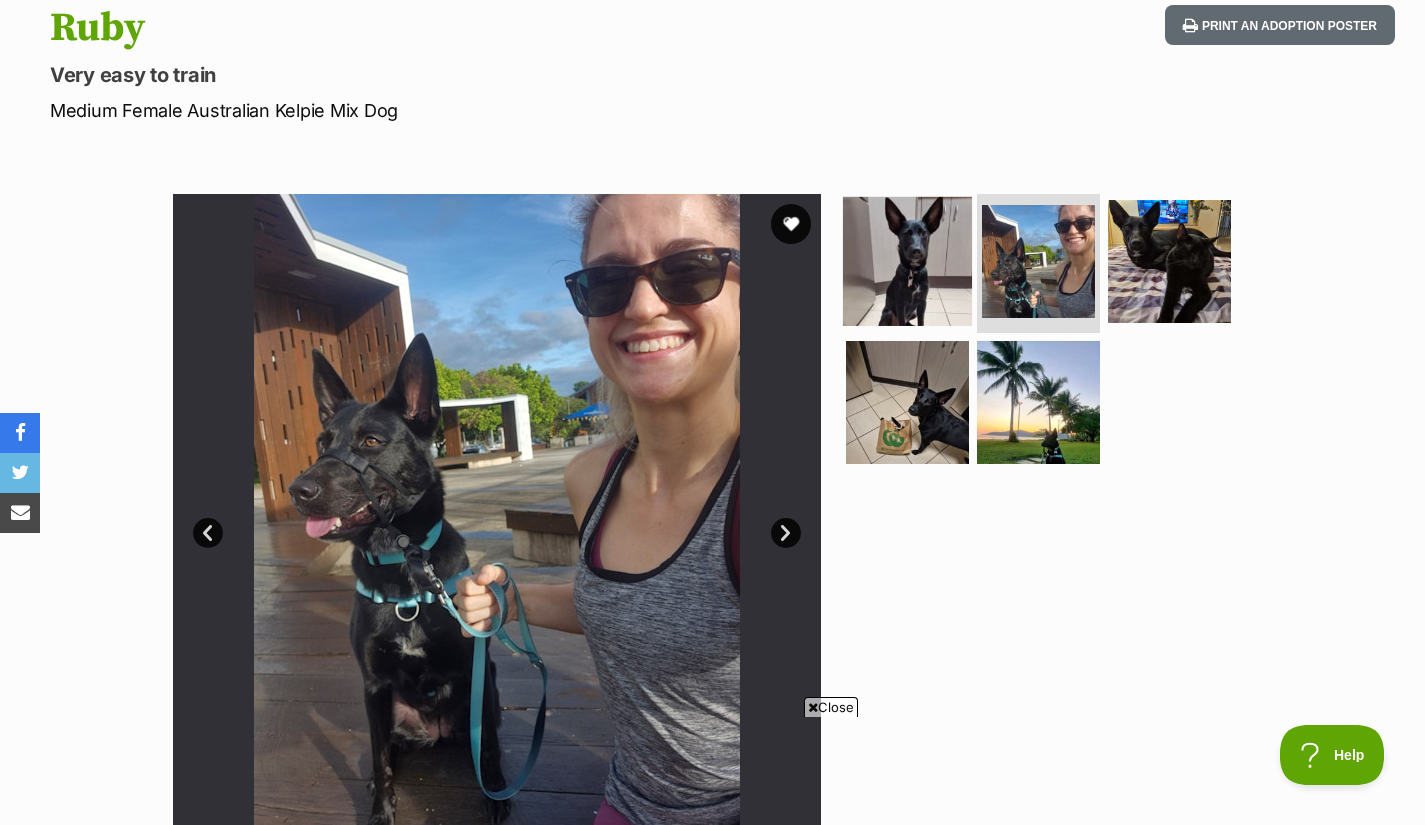 click at bounding box center (907, 260) 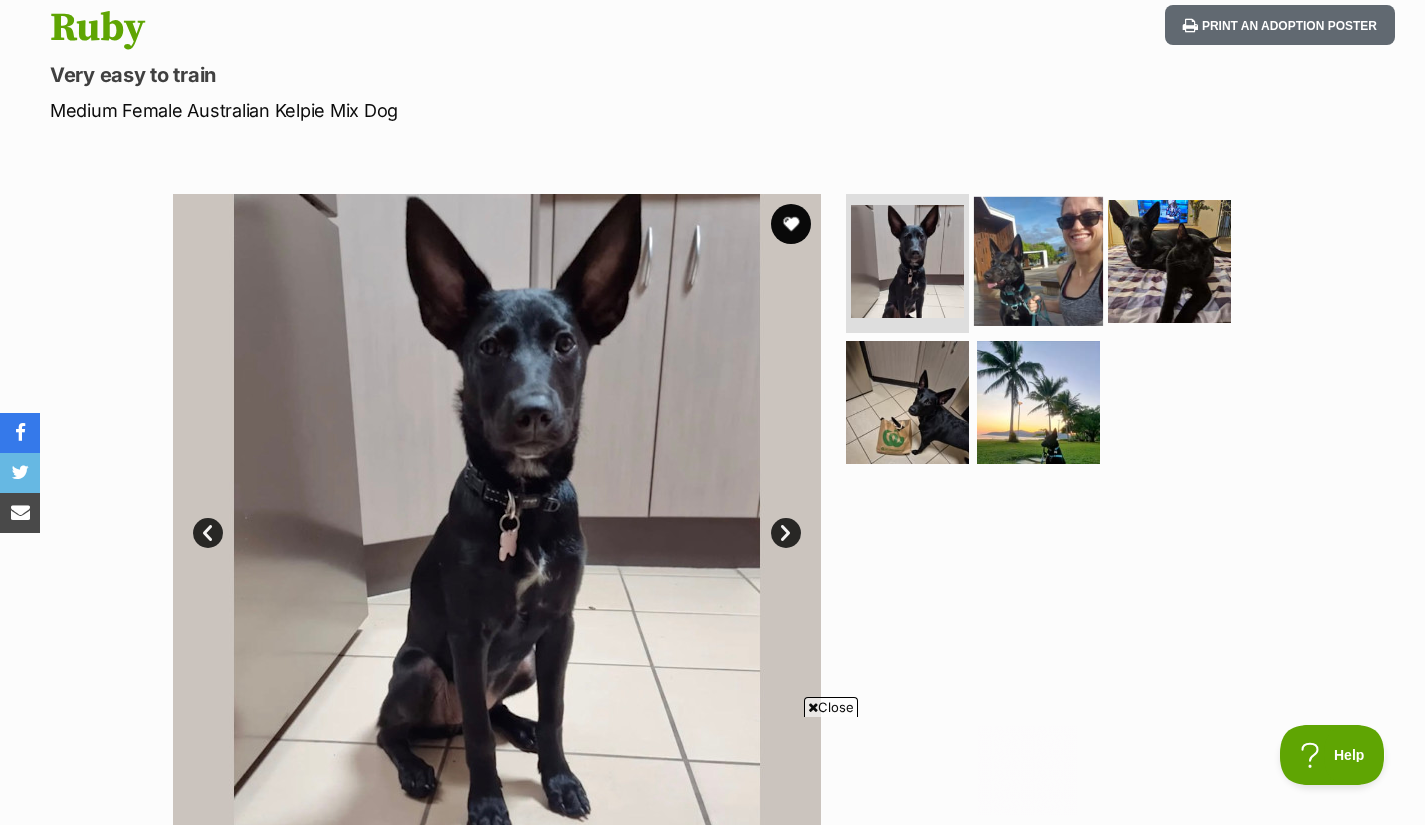 click at bounding box center [1038, 260] 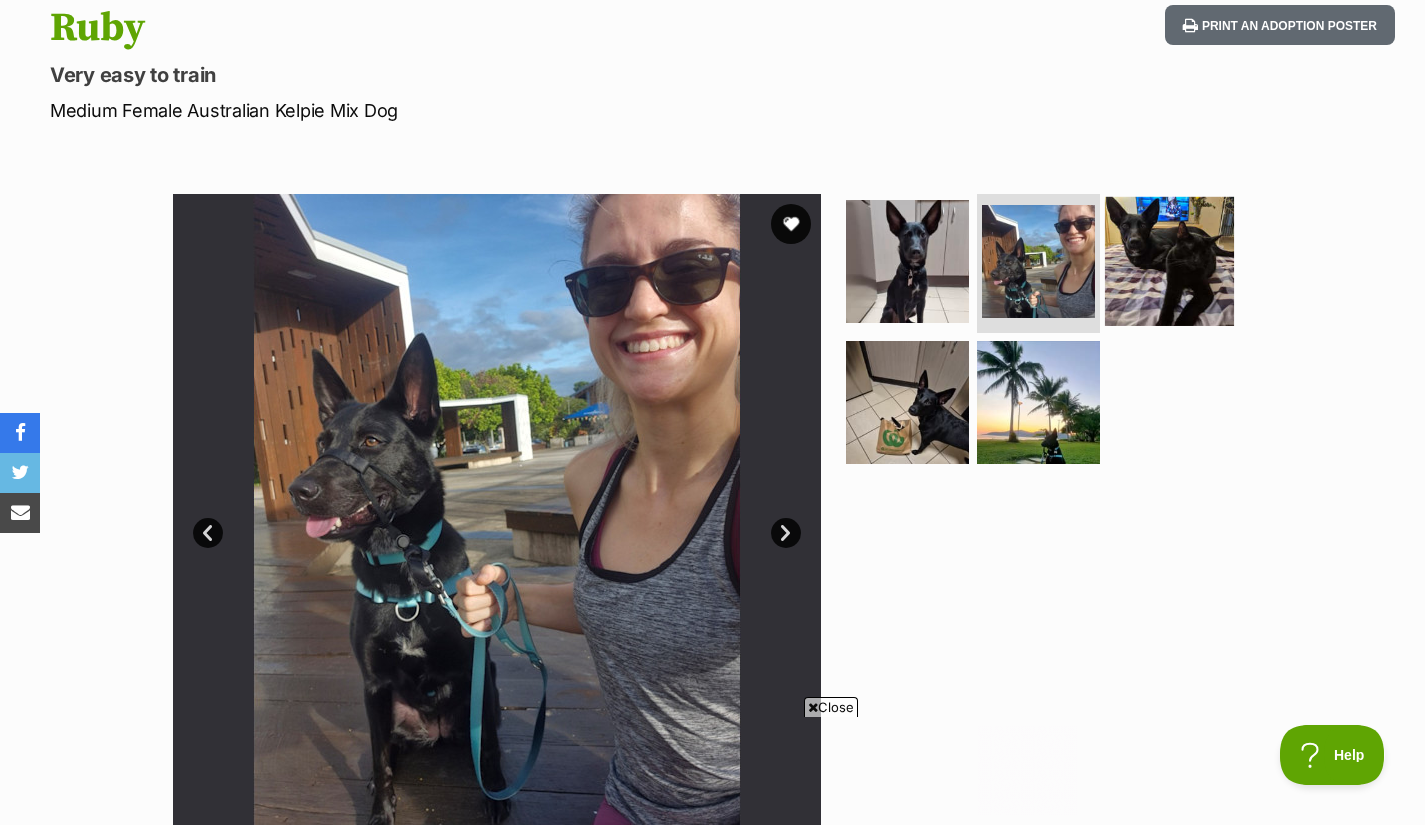 click at bounding box center (1169, 260) 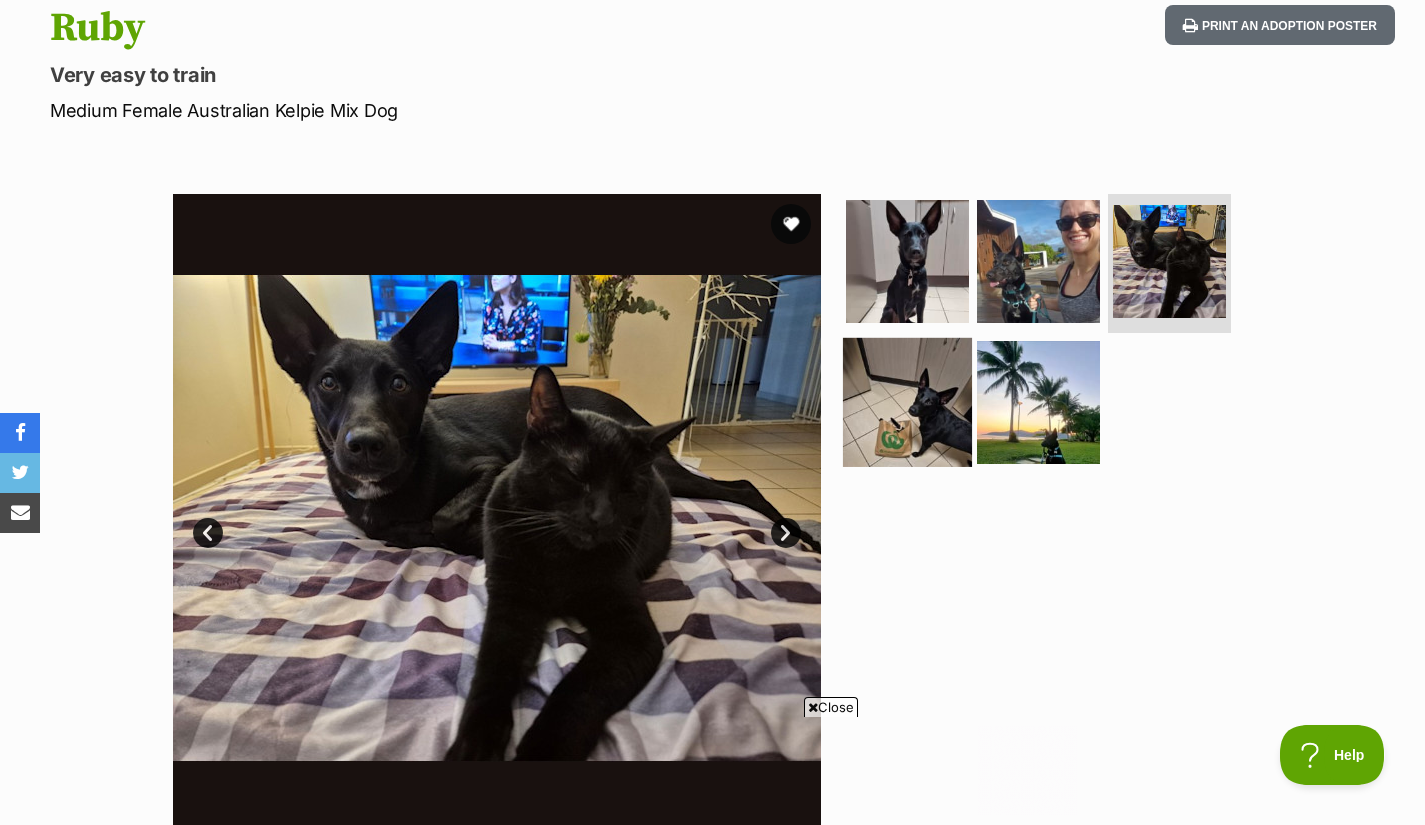 click at bounding box center [907, 402] 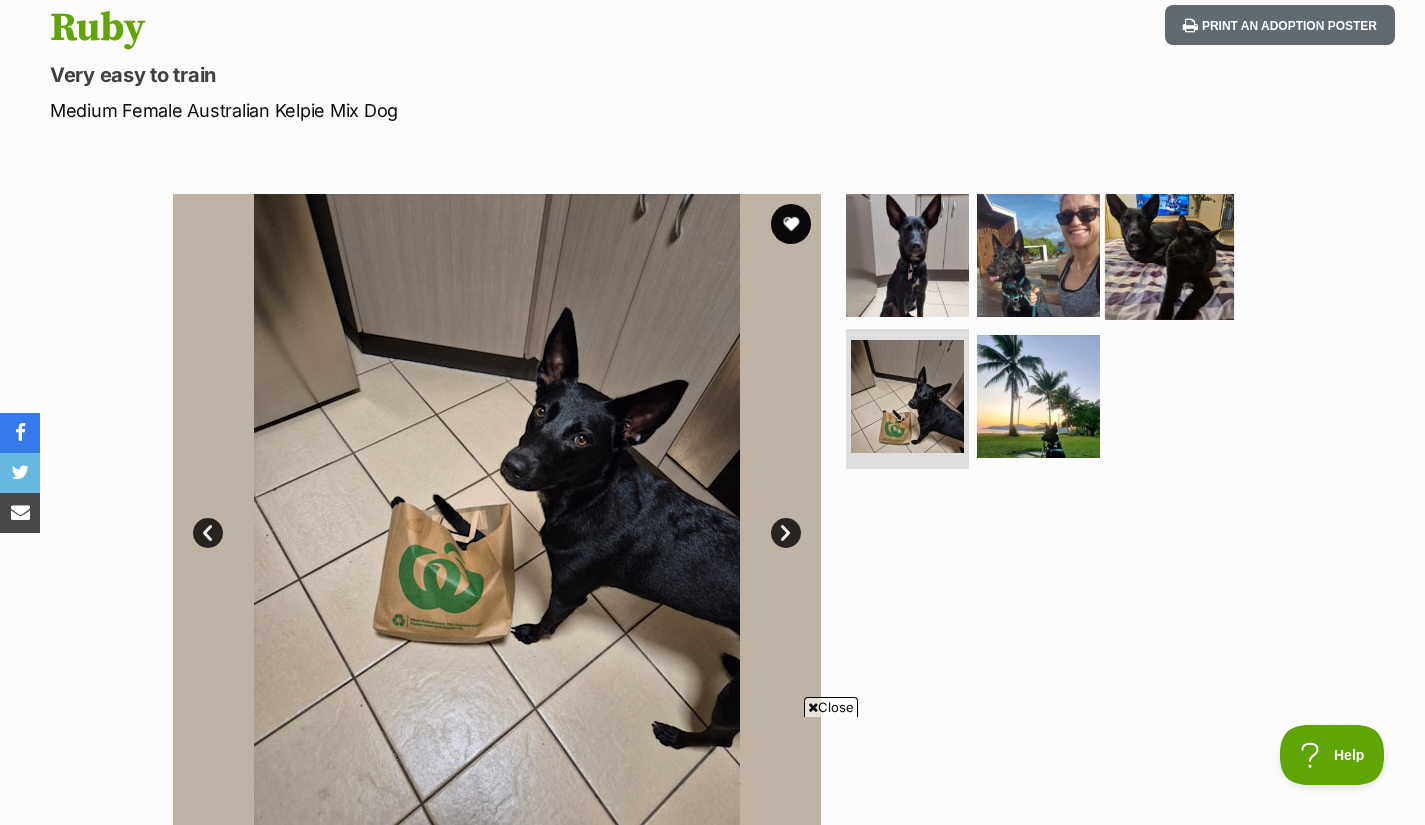 click at bounding box center [1169, 254] 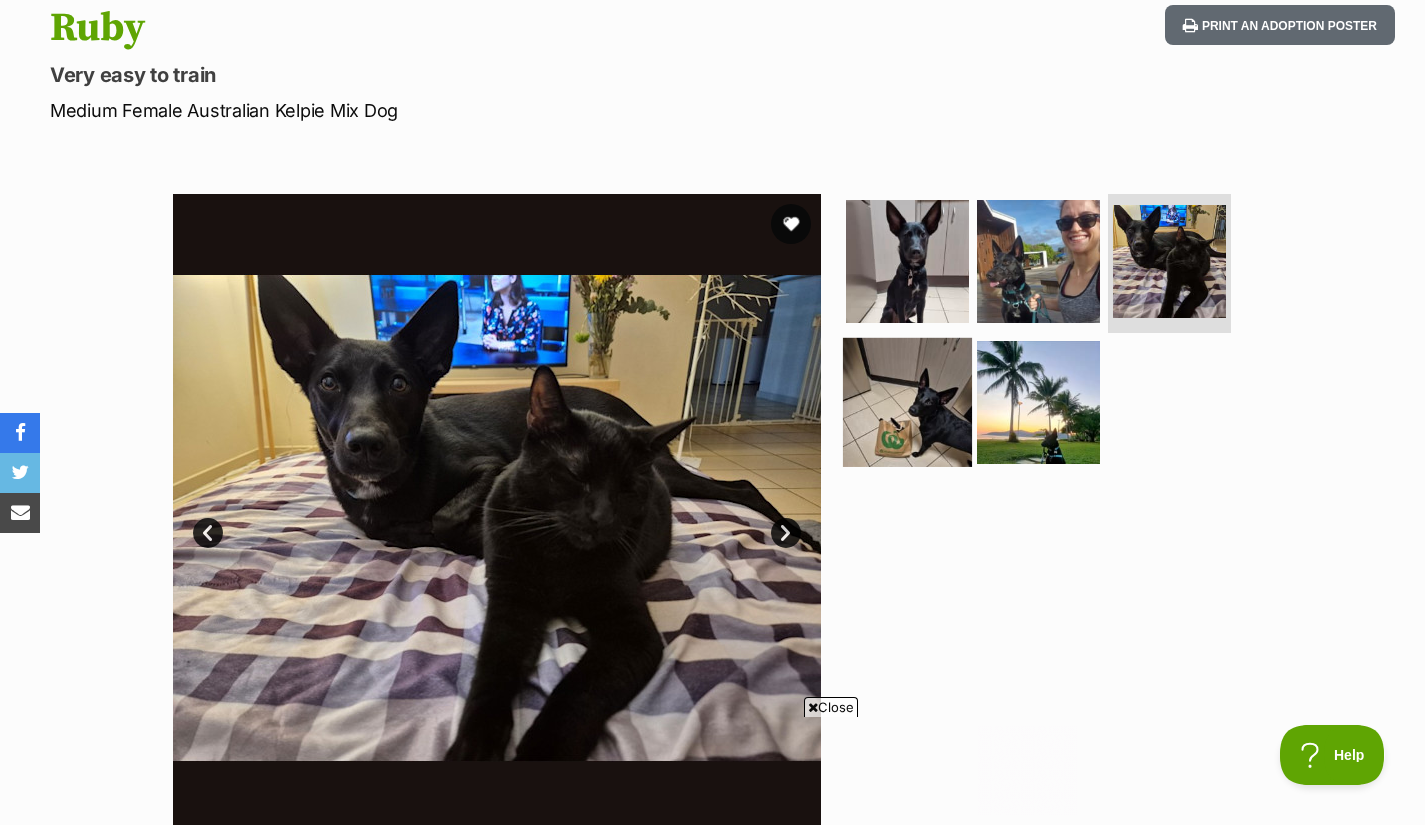 click at bounding box center (907, 402) 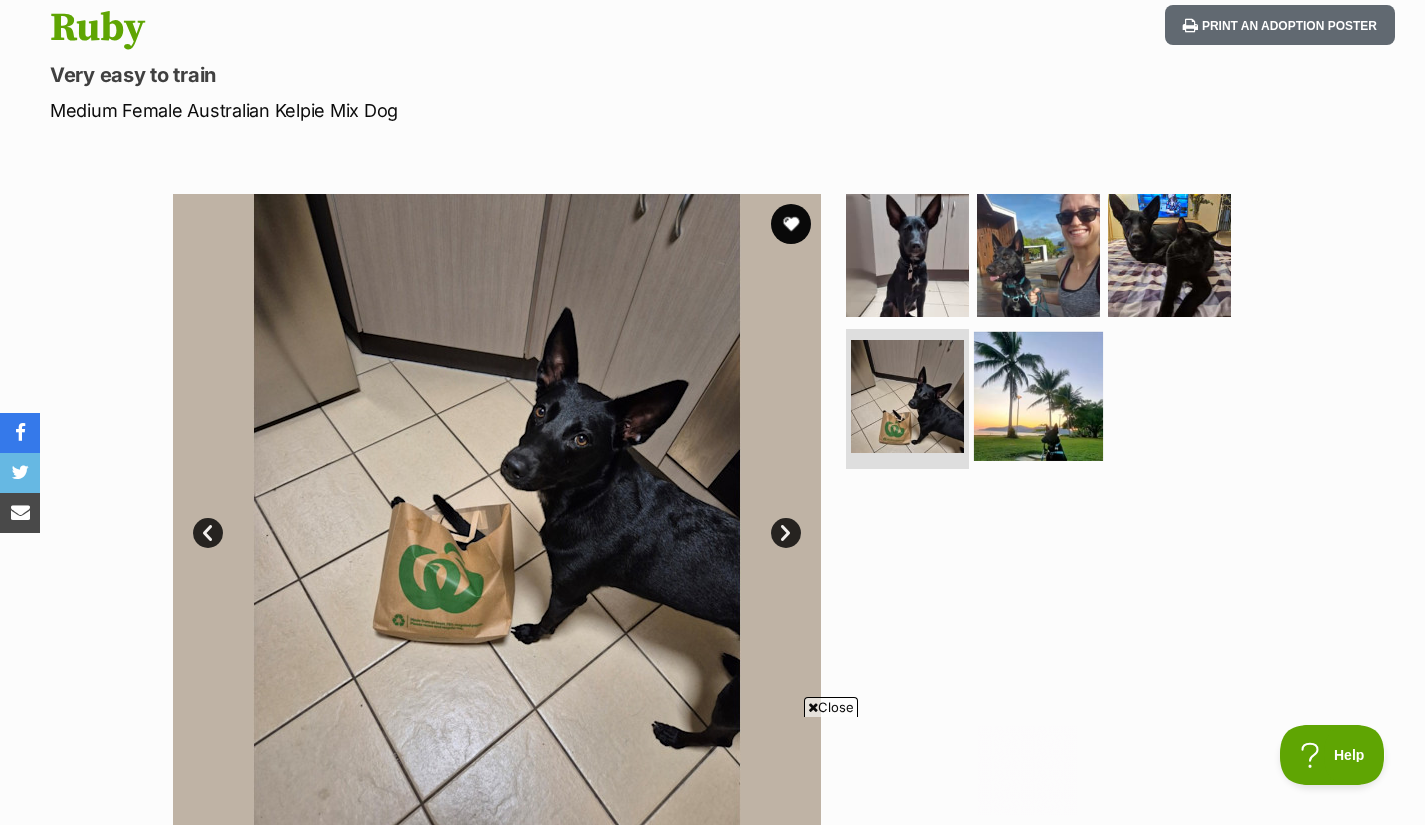 click at bounding box center [1038, 396] 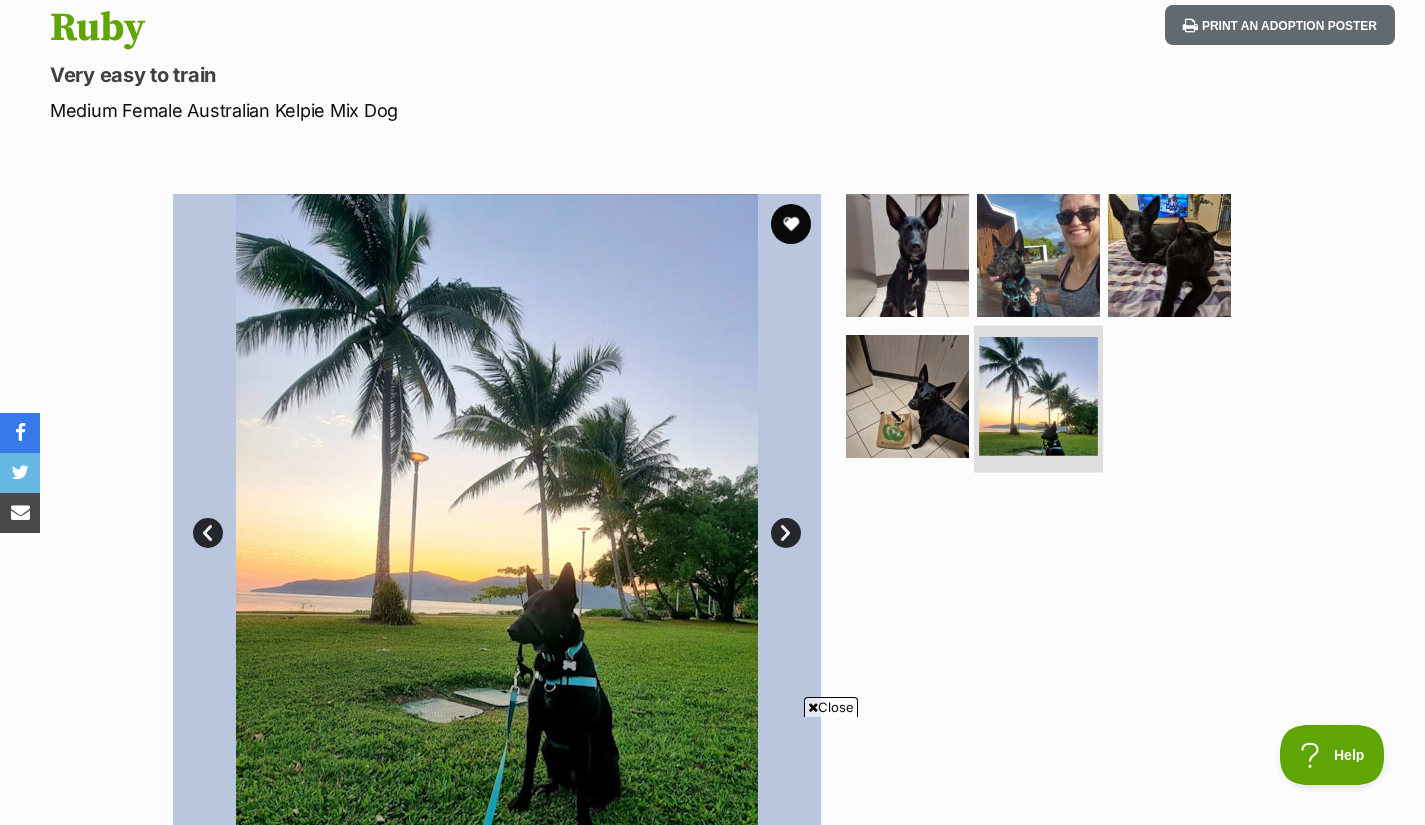 scroll, scrollTop: 0, scrollLeft: 0, axis: both 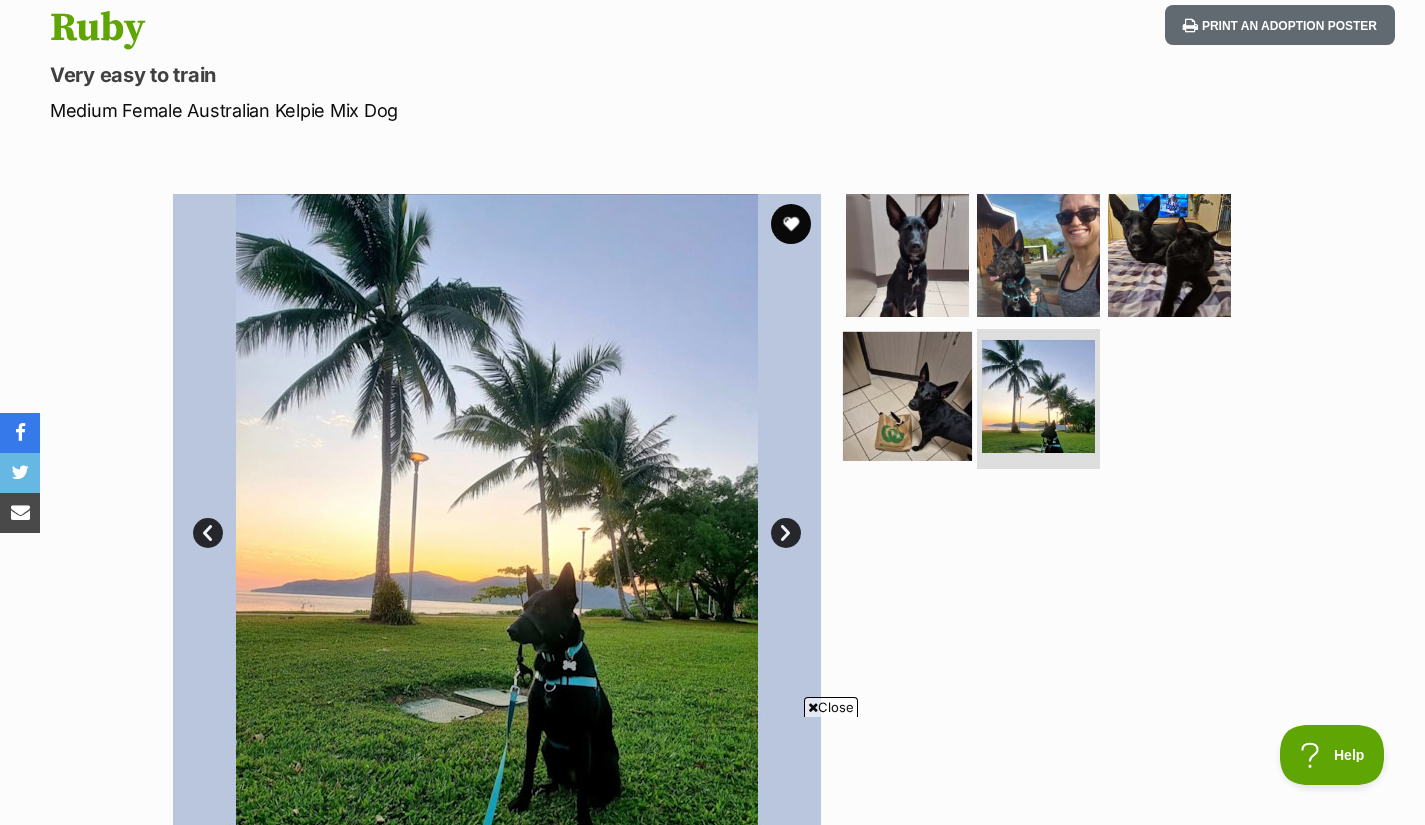 click at bounding box center (907, 396) 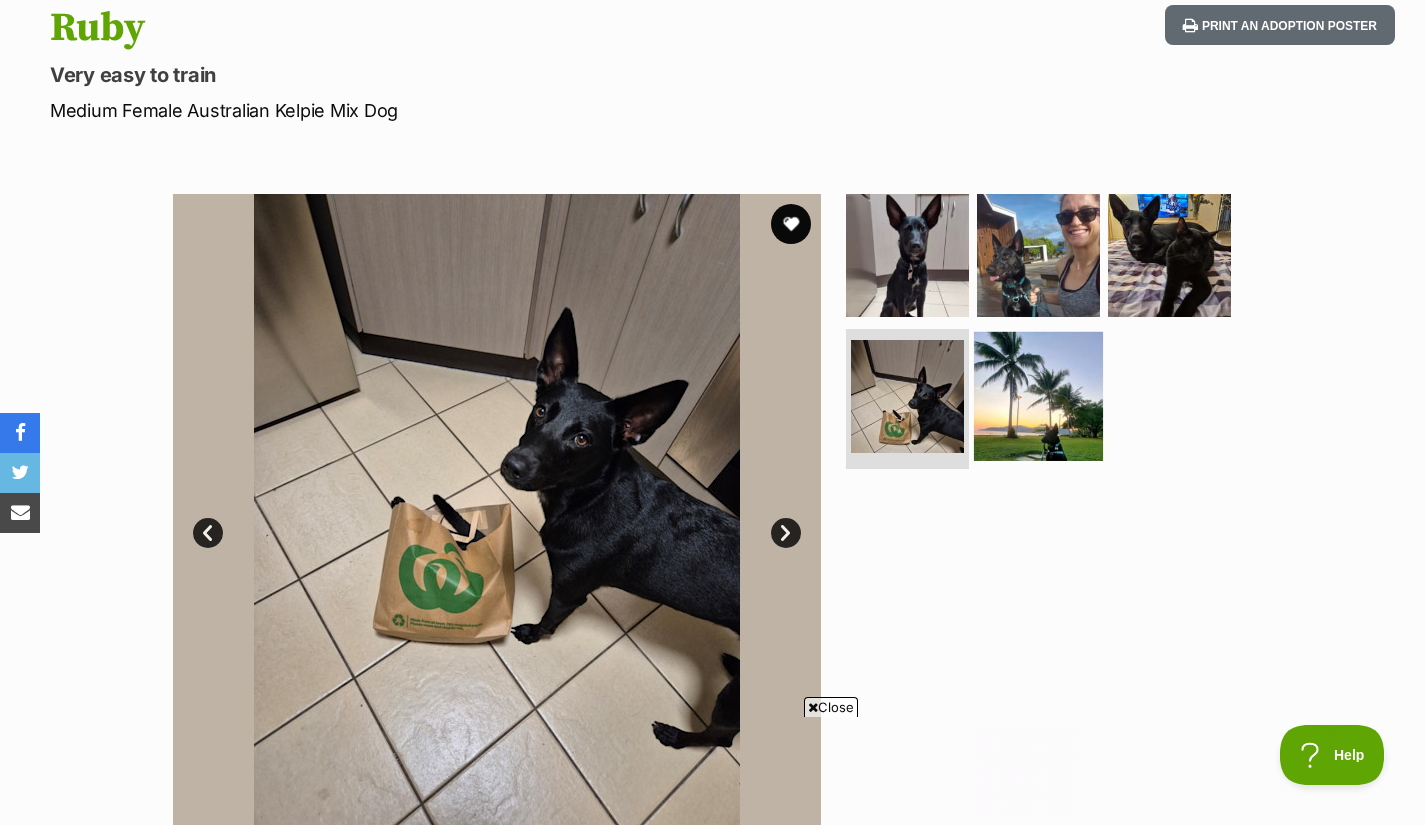 click at bounding box center (1038, 396) 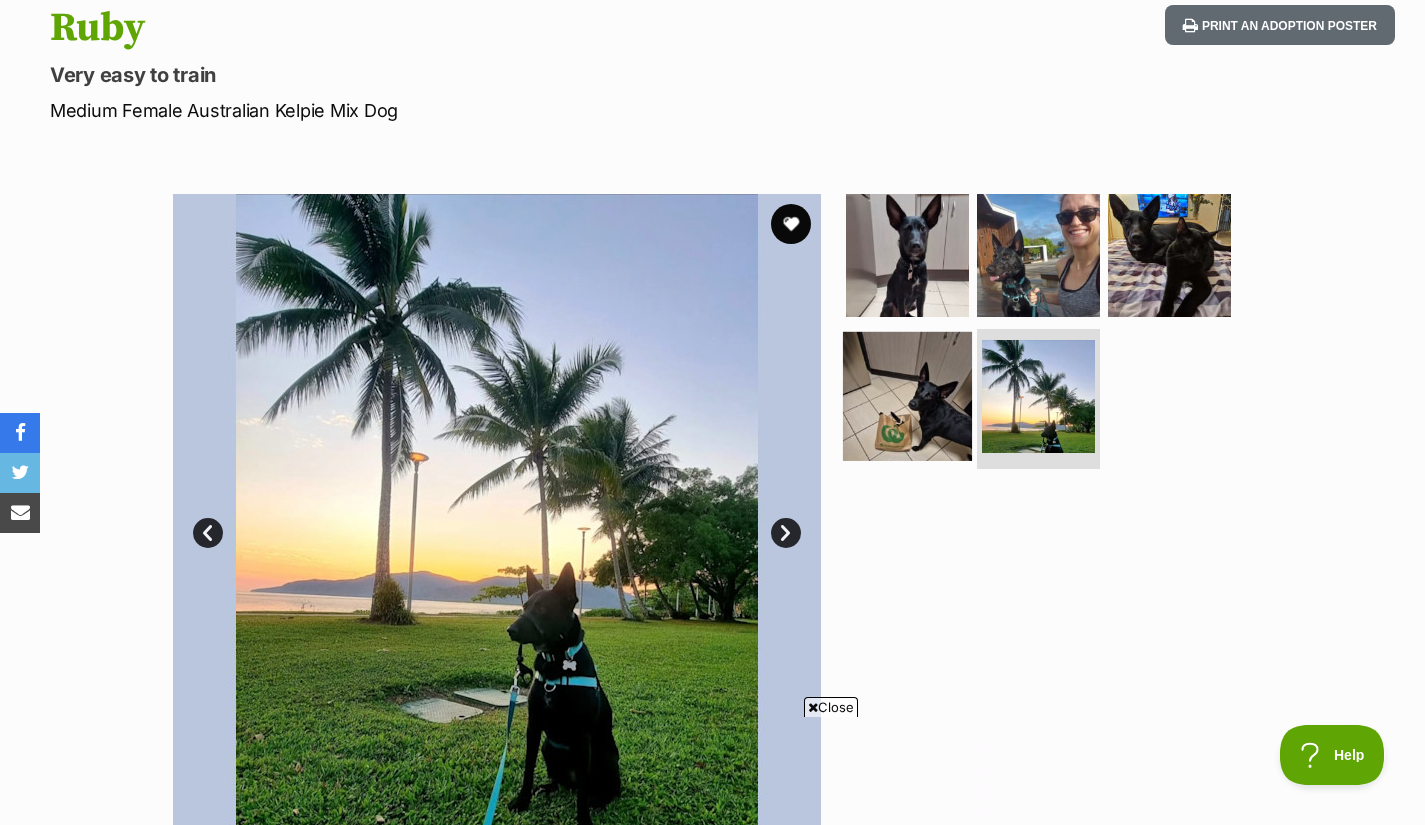 click at bounding box center [907, 396] 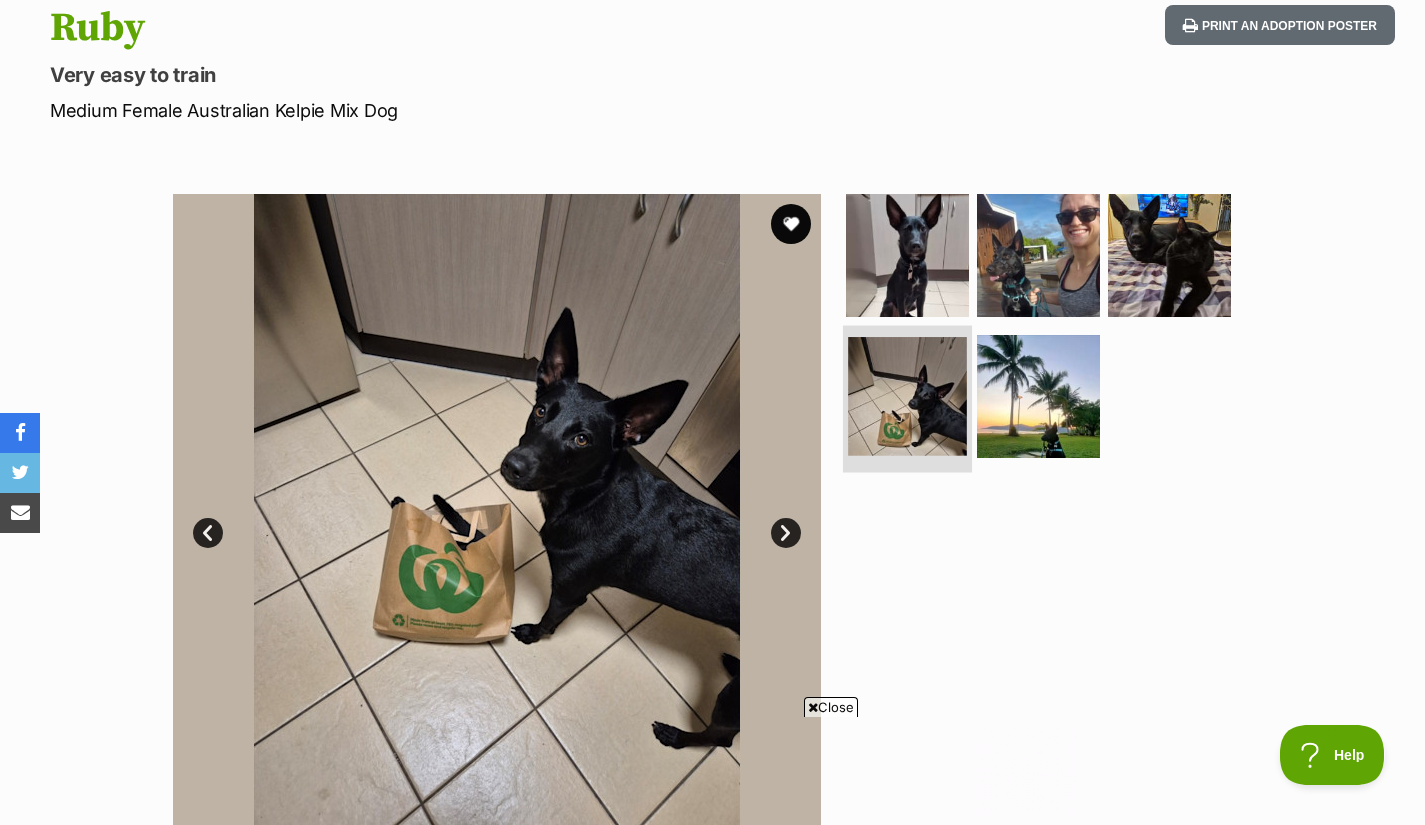 scroll, scrollTop: 0, scrollLeft: 0, axis: both 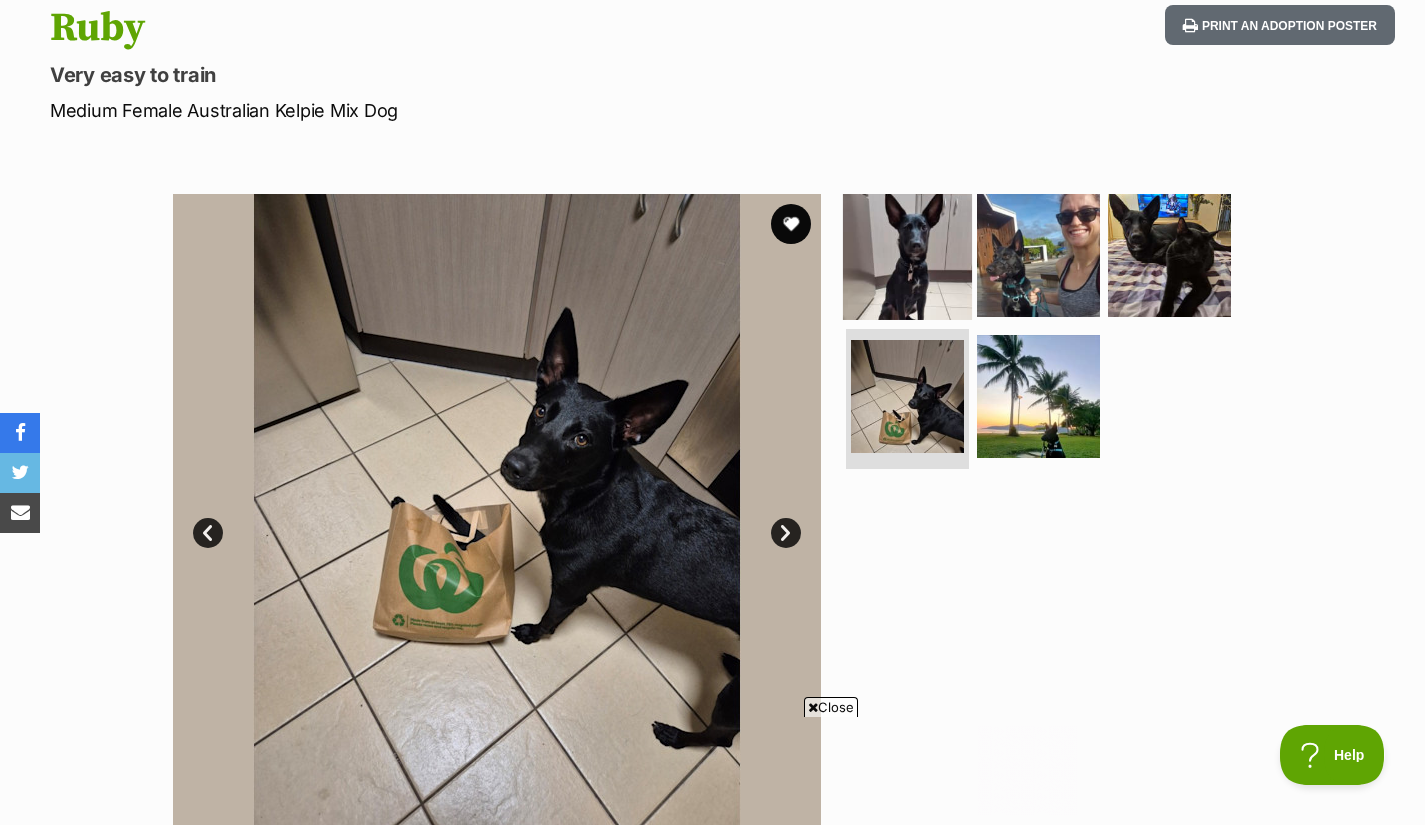click at bounding box center [907, 313] 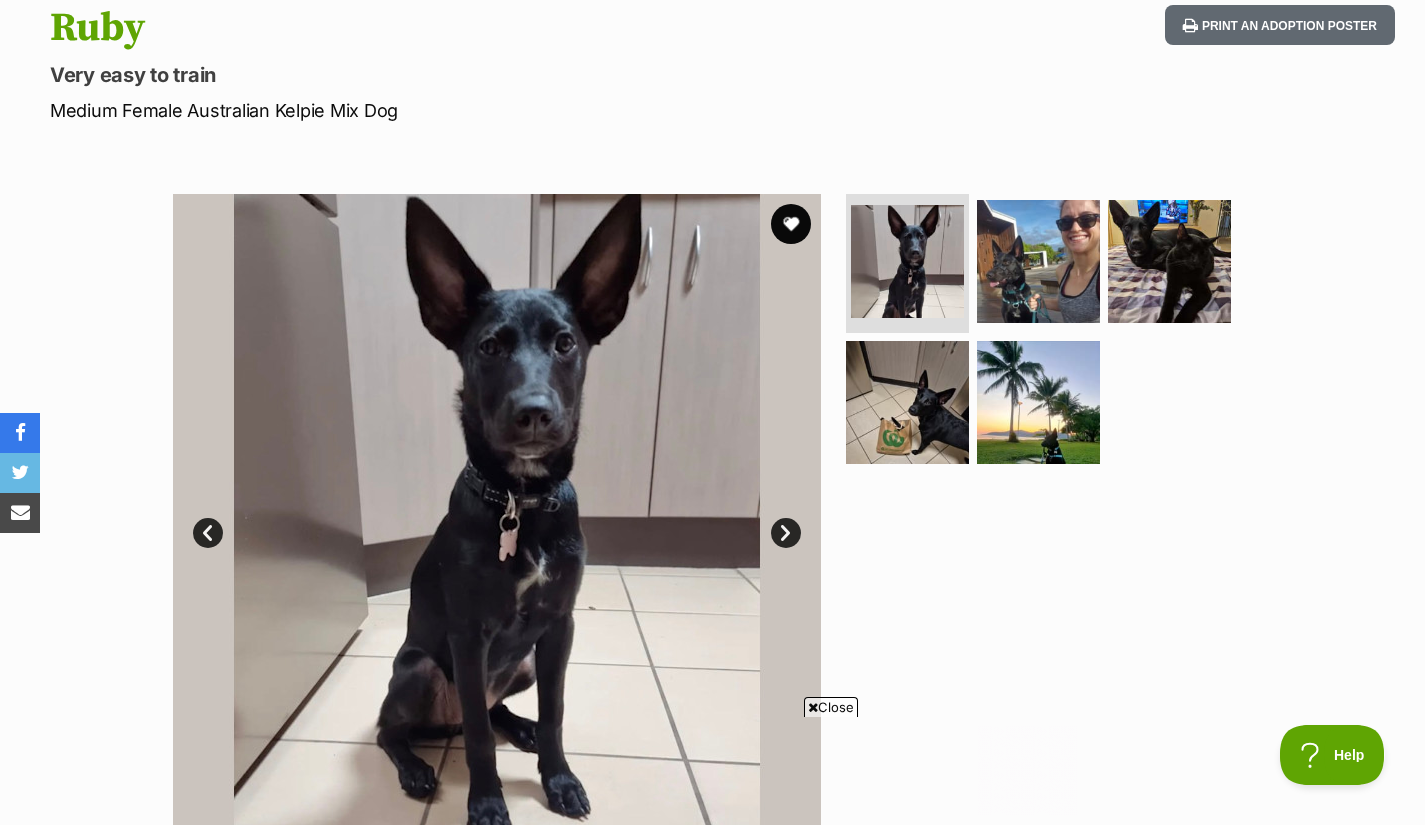 click on "Next" at bounding box center (786, 533) 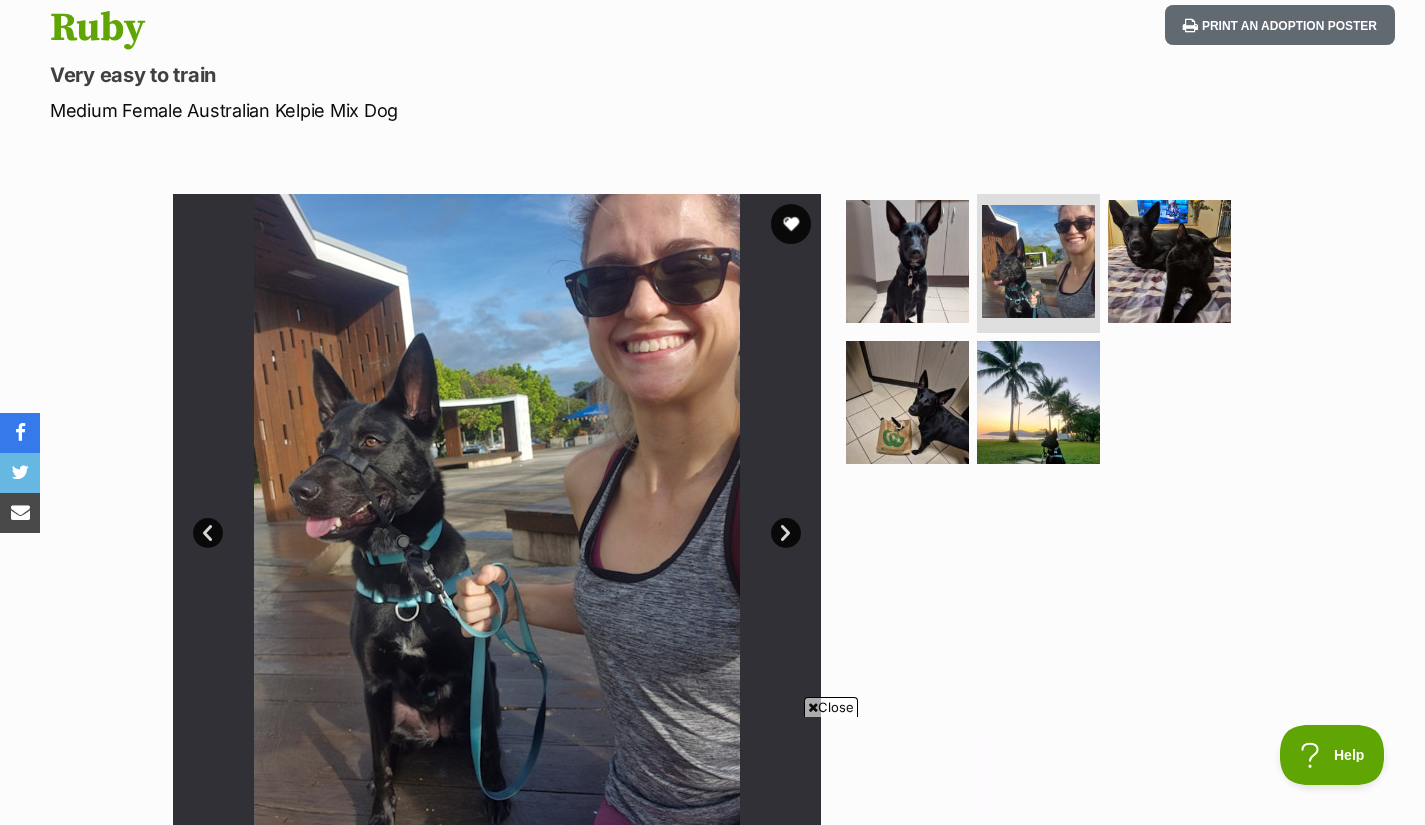 click on "Next" at bounding box center (786, 533) 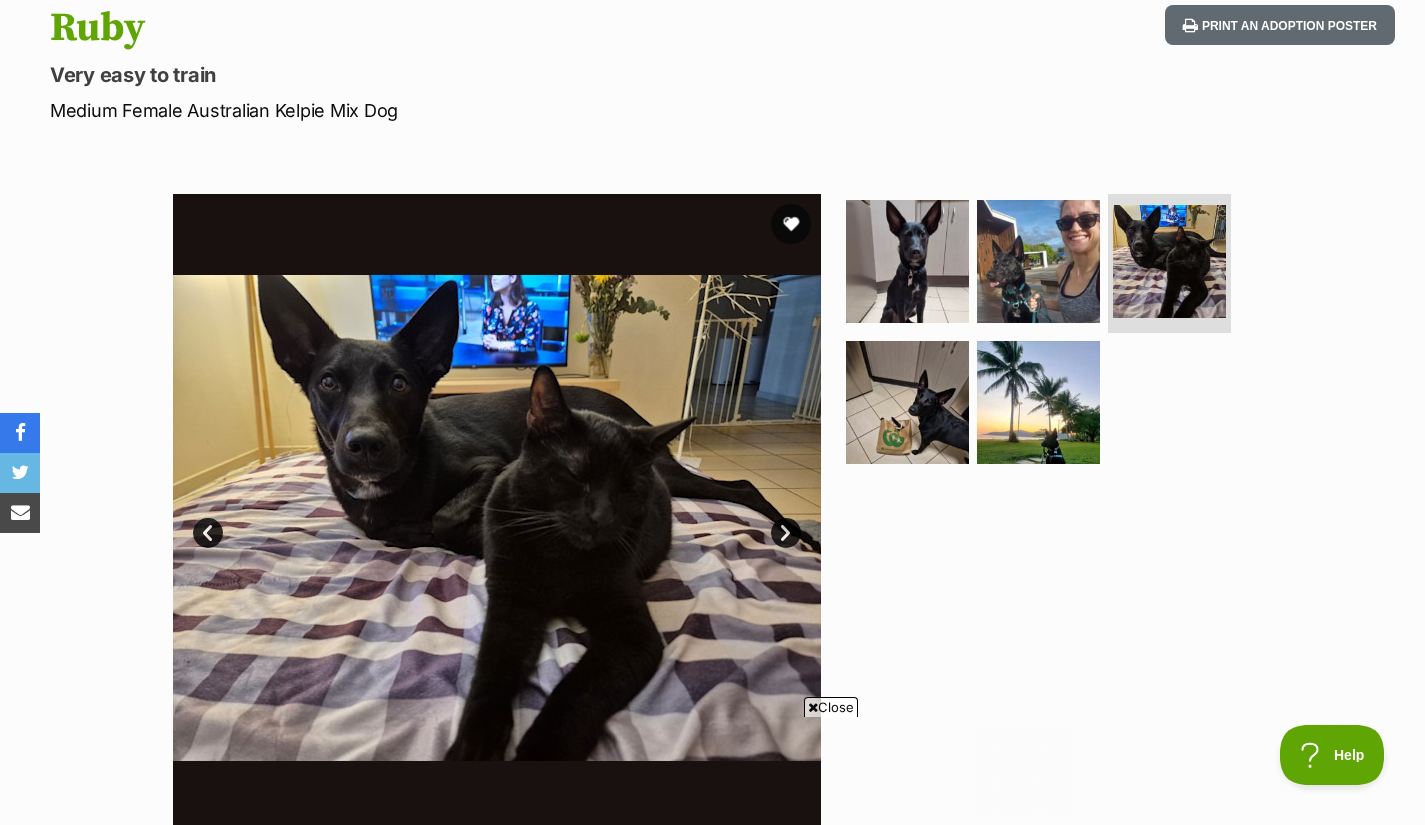 click on "Close" at bounding box center (831, 707) 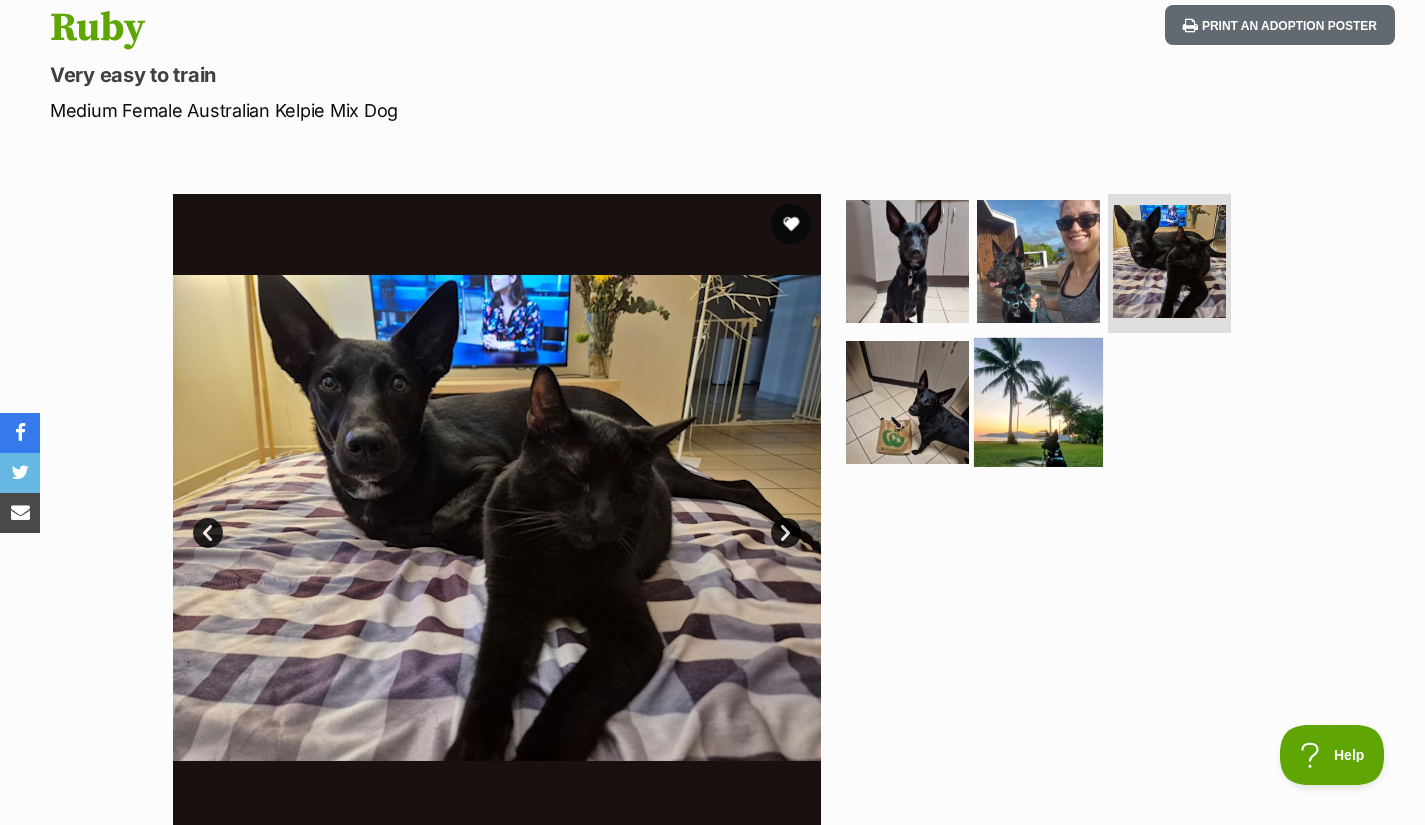 click at bounding box center [1038, 402] 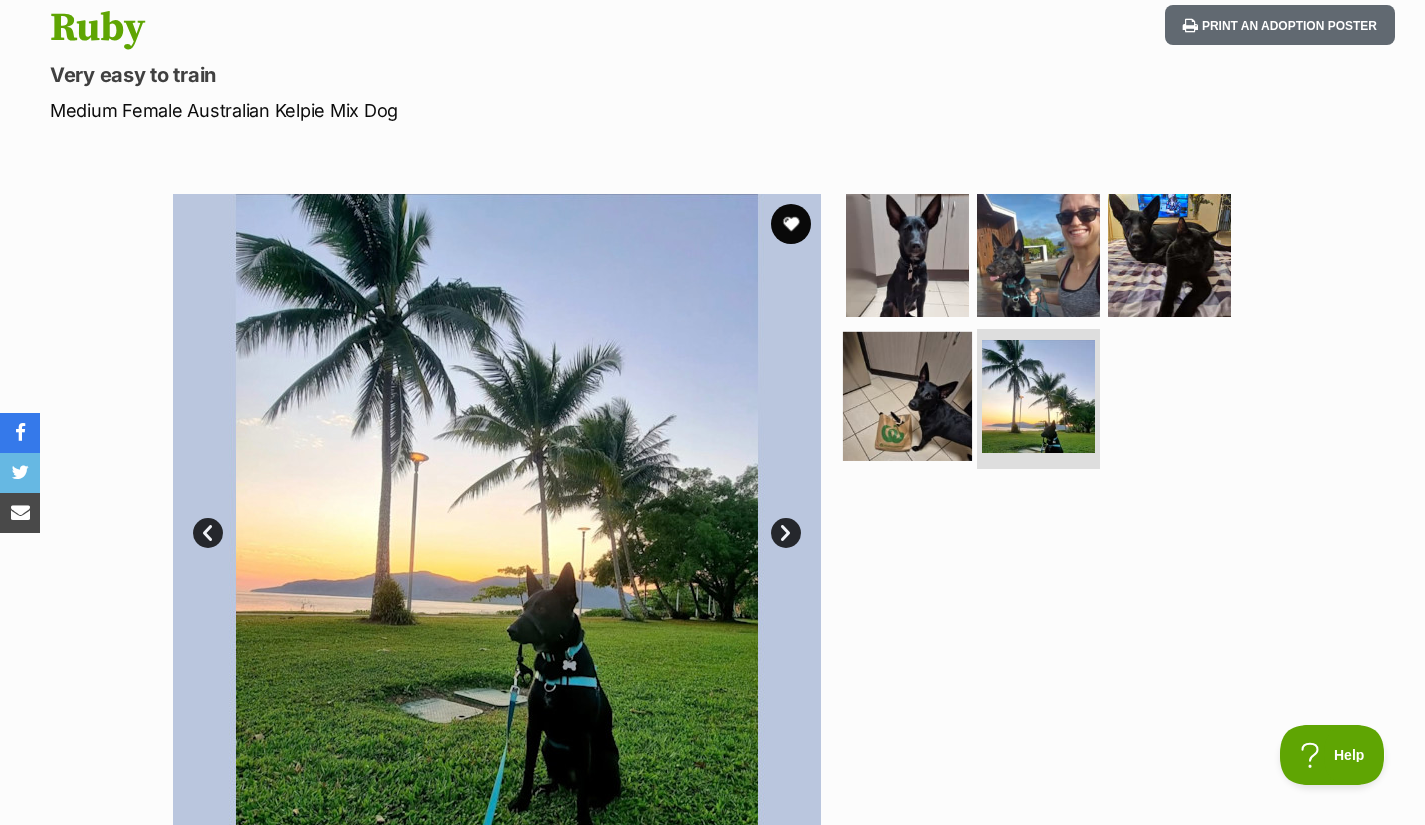click at bounding box center (907, 396) 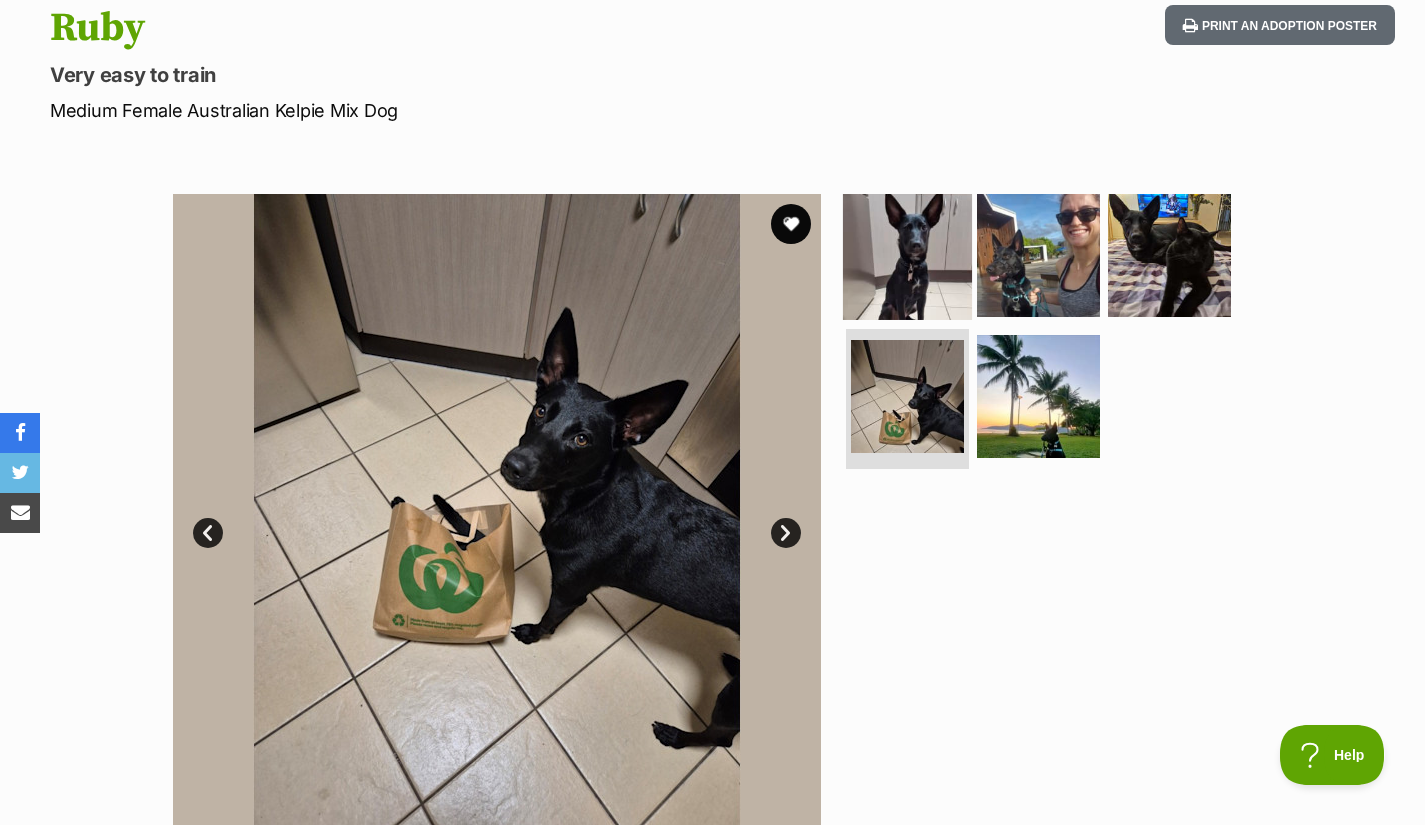 click at bounding box center [907, 254] 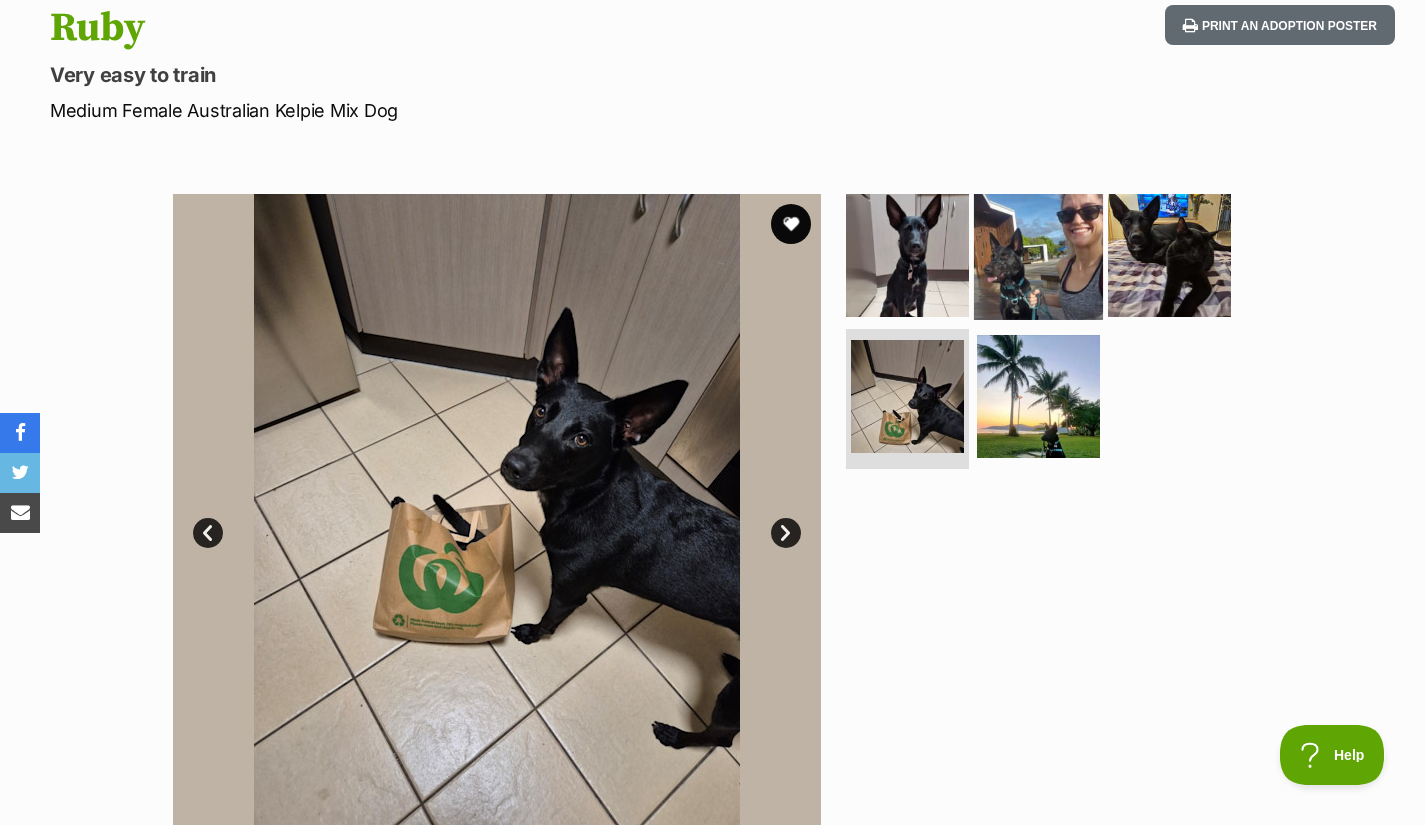 click at bounding box center [1038, 254] 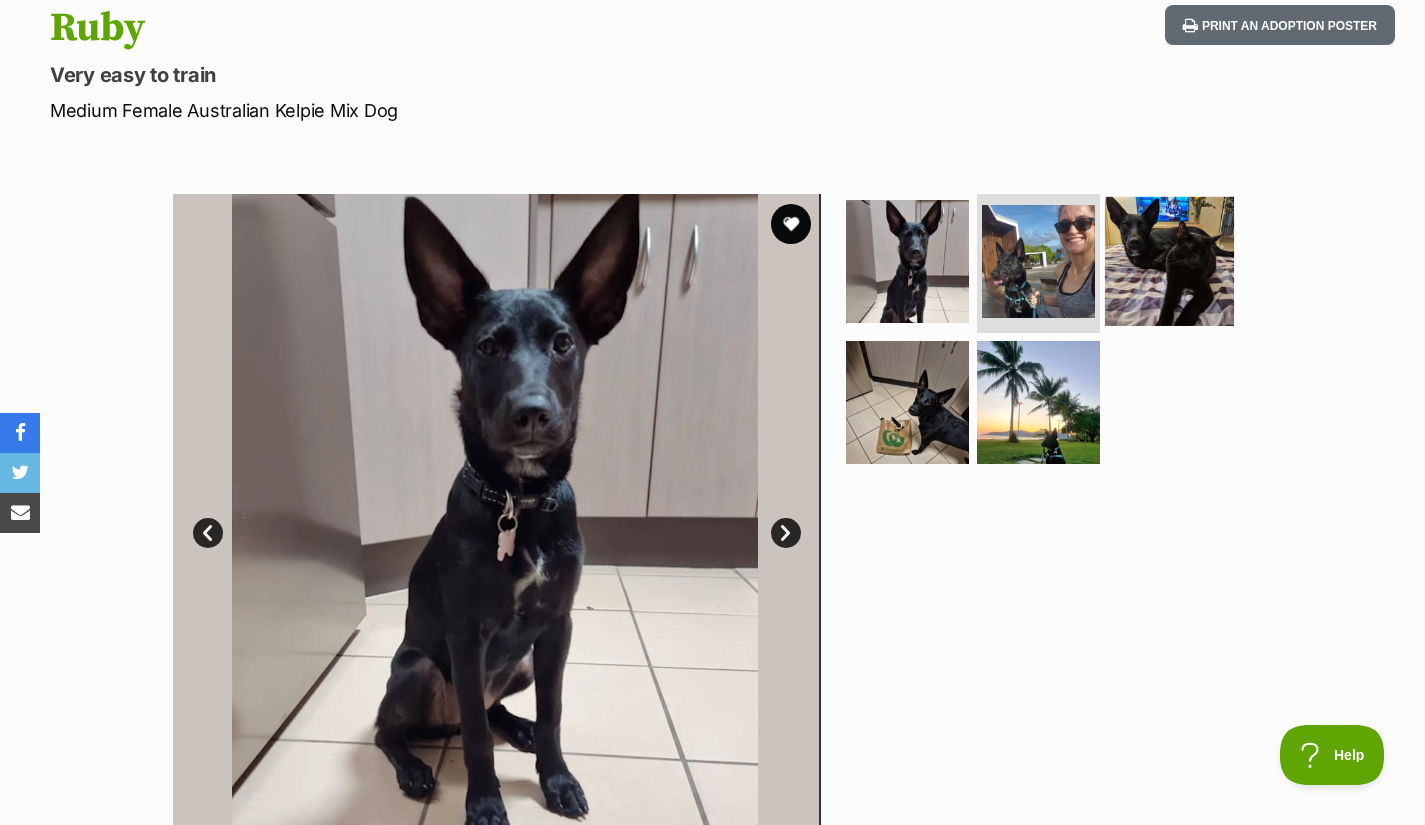 click at bounding box center [1169, 260] 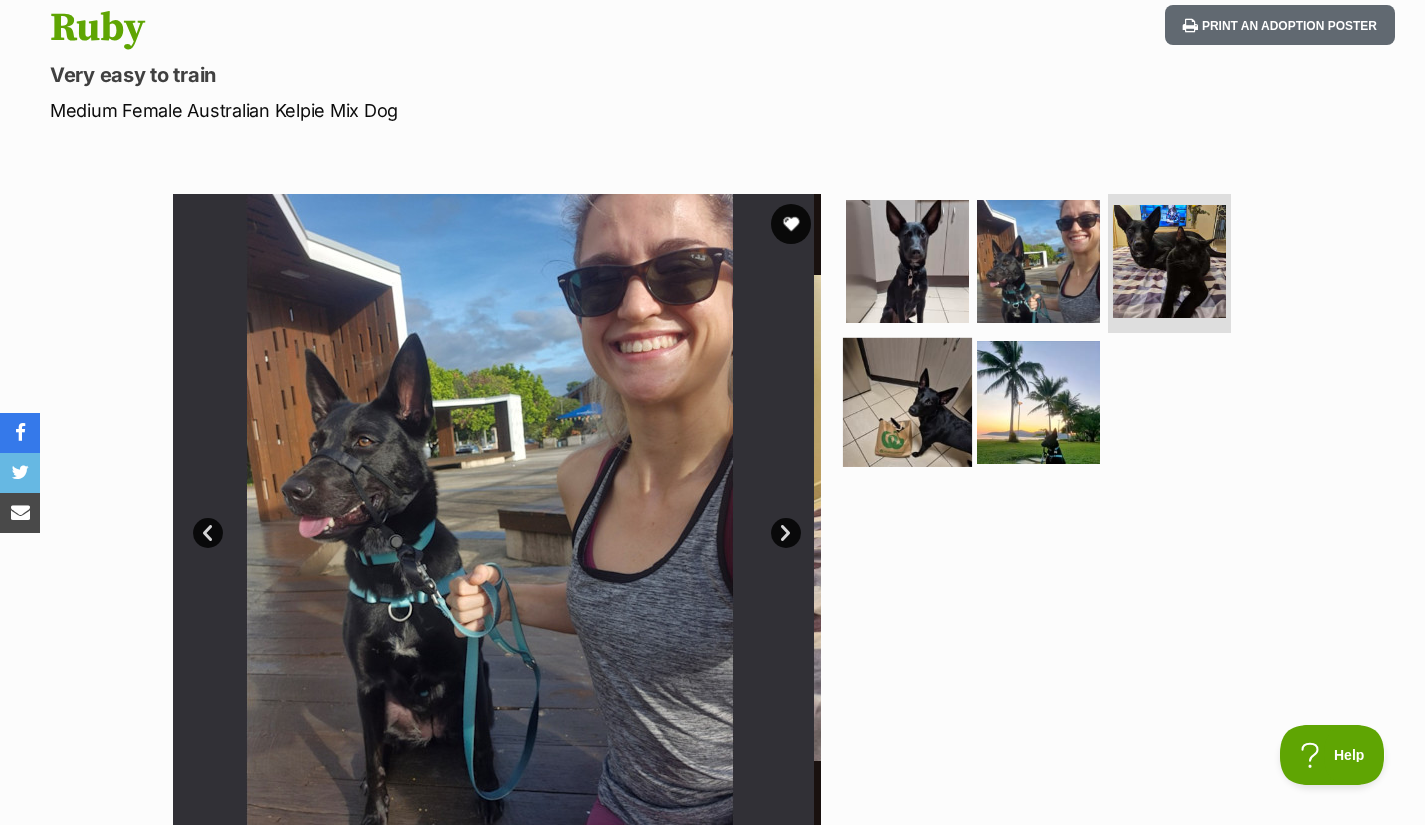 click at bounding box center (907, 402) 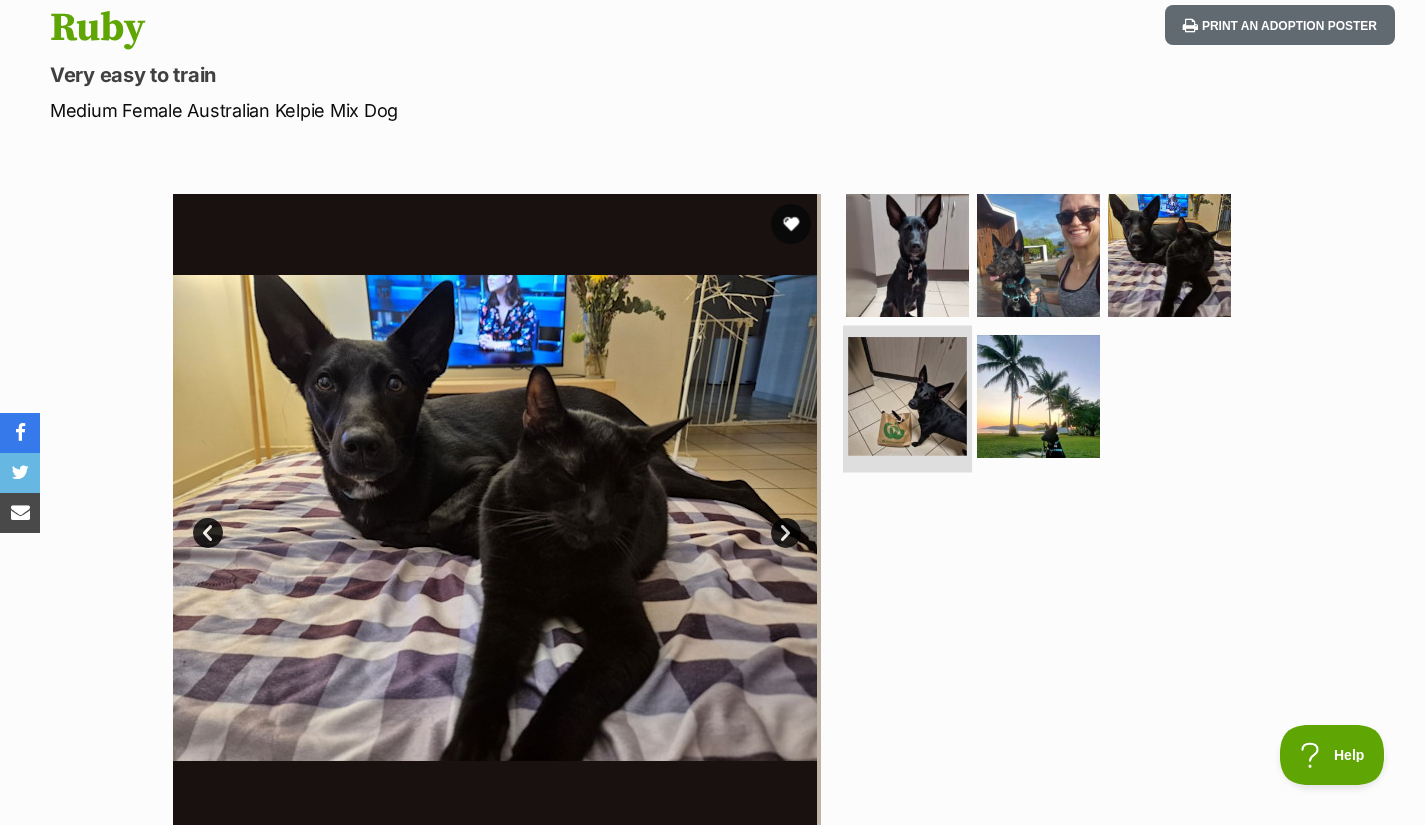 click at bounding box center [907, 396] 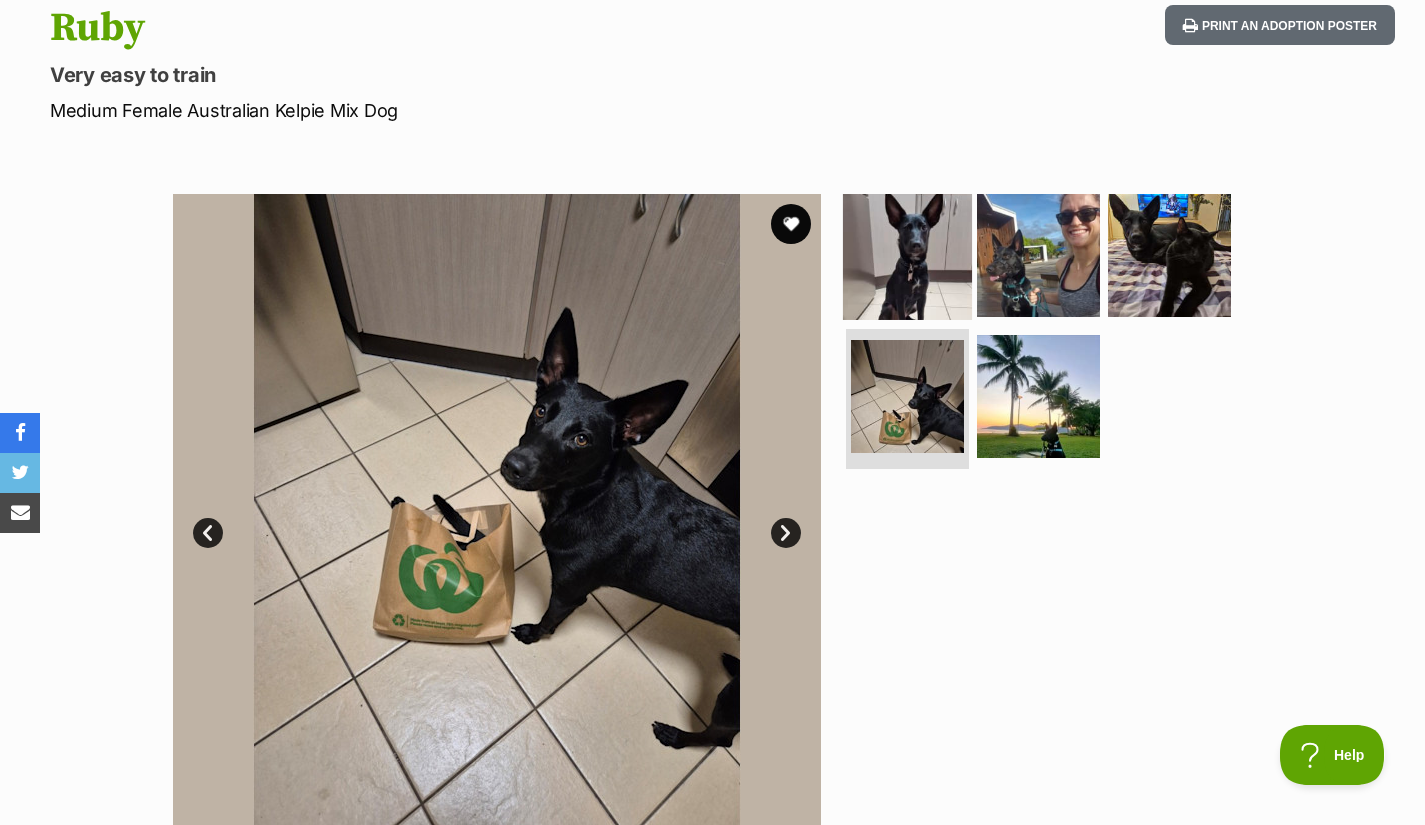 click at bounding box center [907, 254] 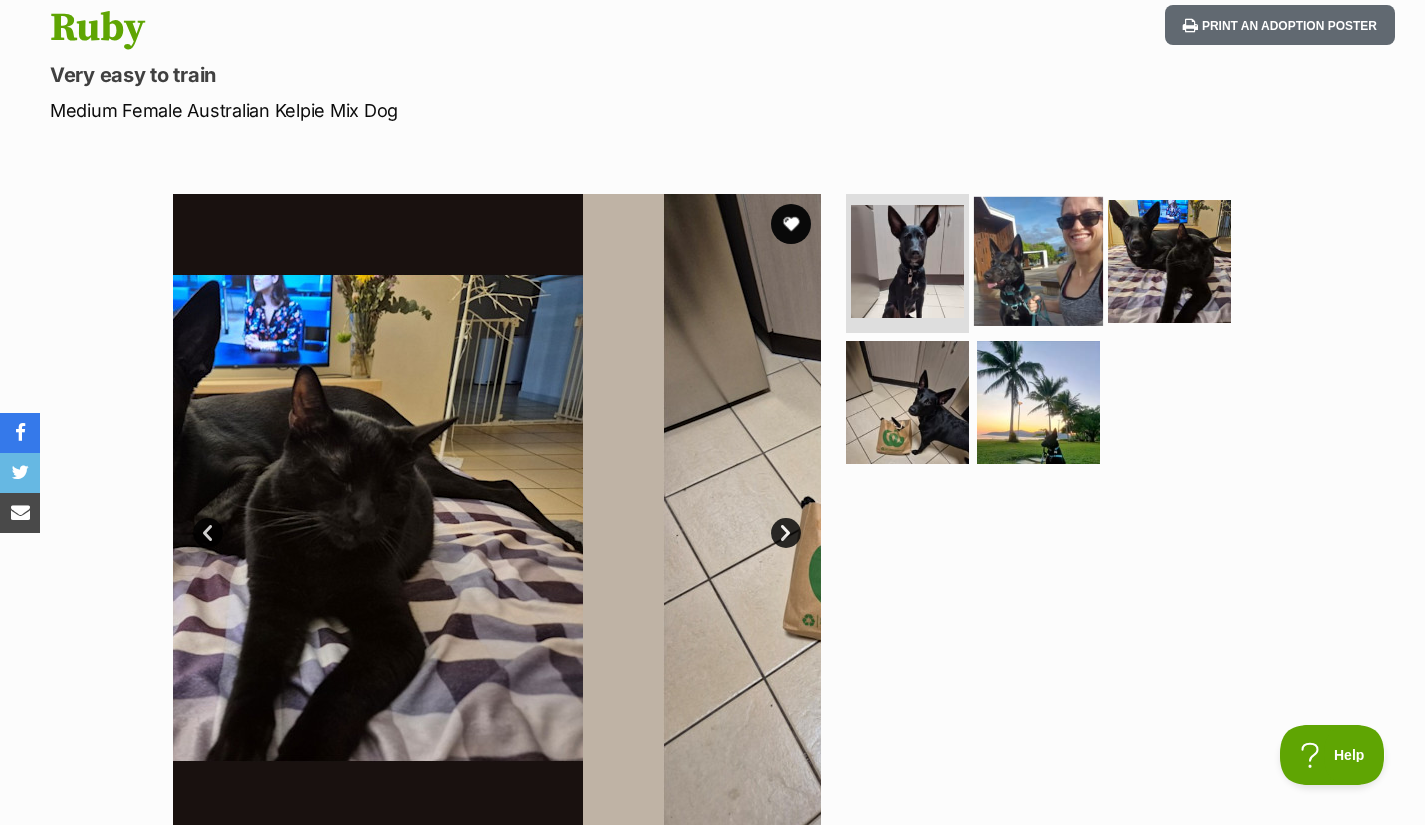 click at bounding box center (1038, 260) 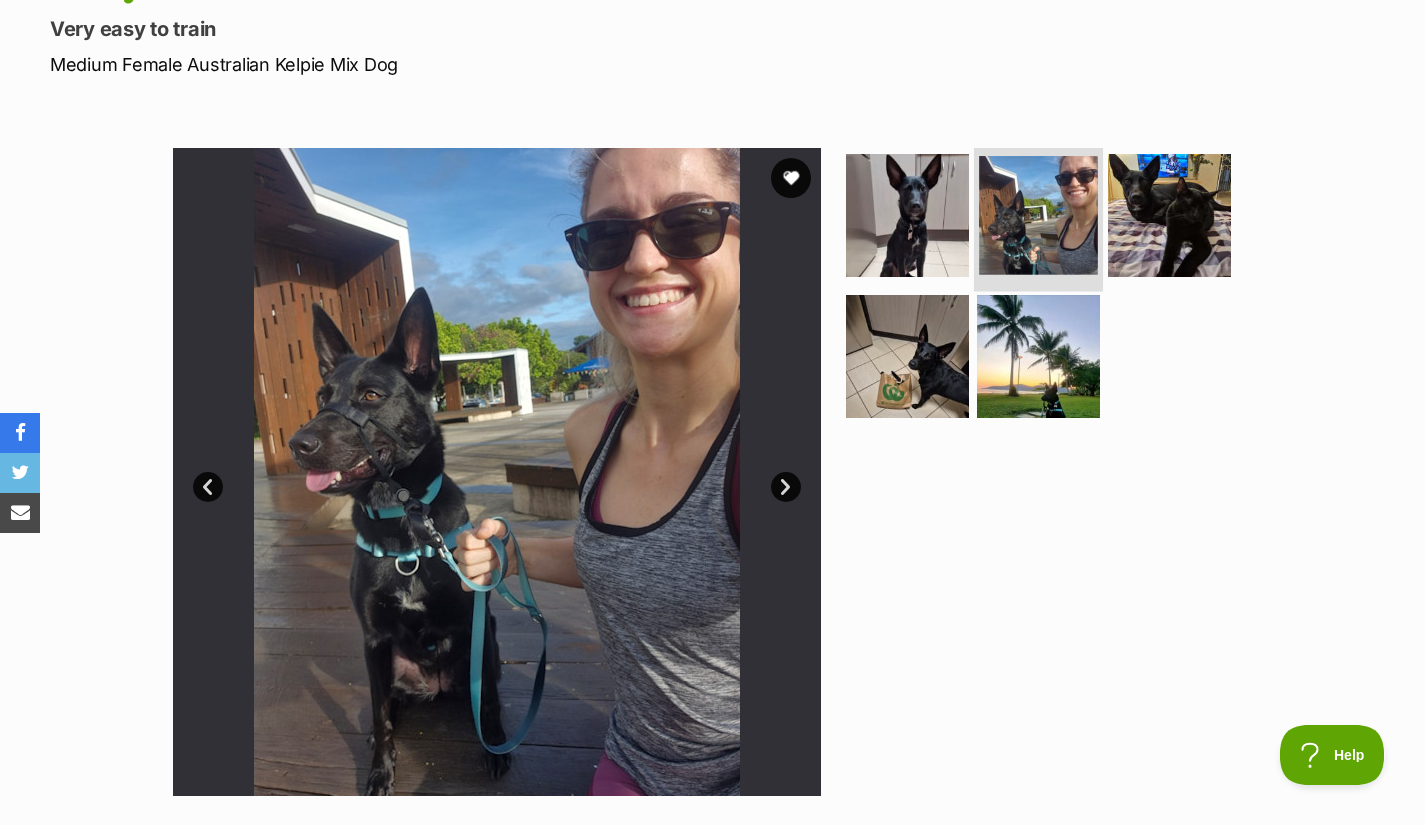 scroll, scrollTop: 312, scrollLeft: 0, axis: vertical 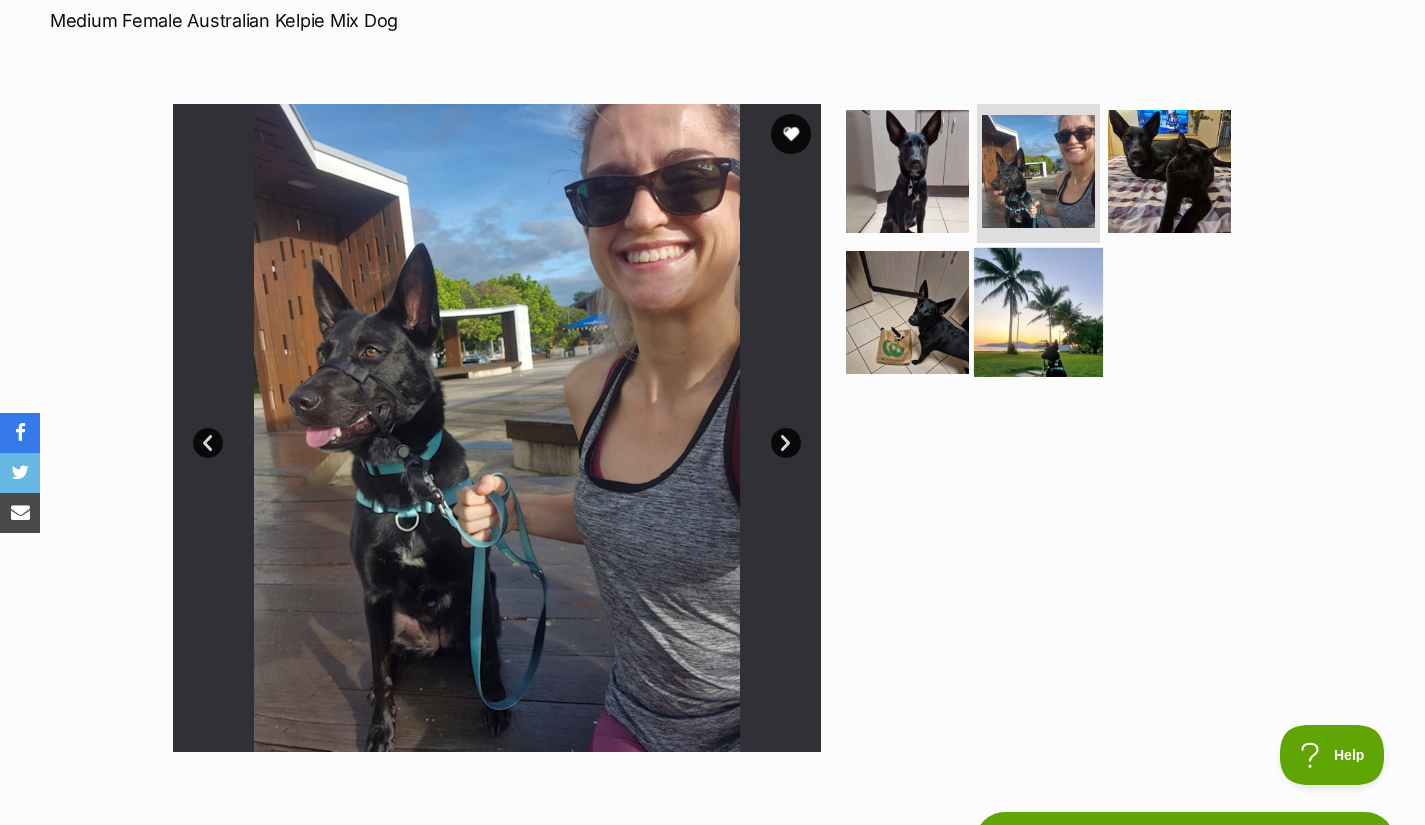 click at bounding box center [1038, 312] 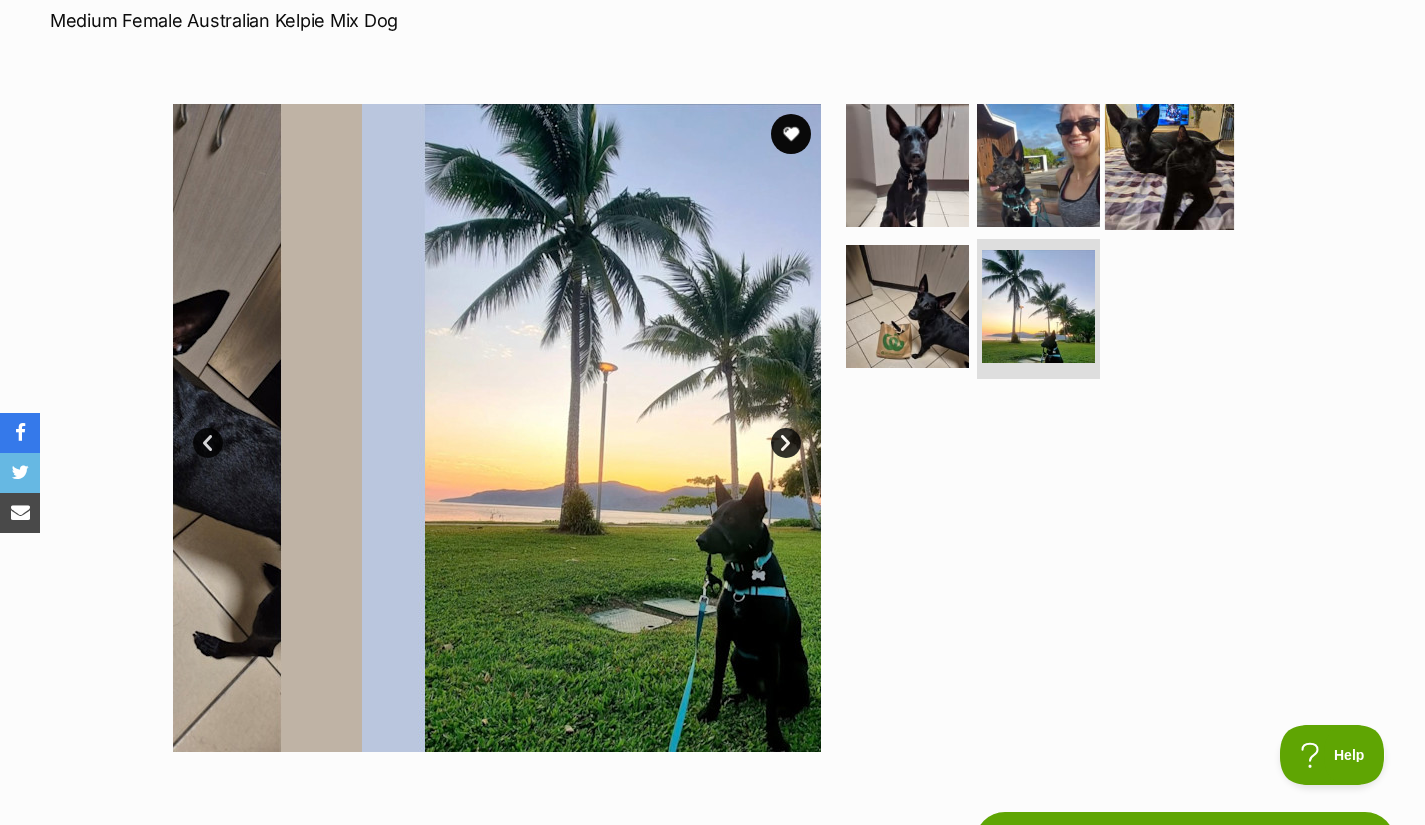 click at bounding box center [1169, 164] 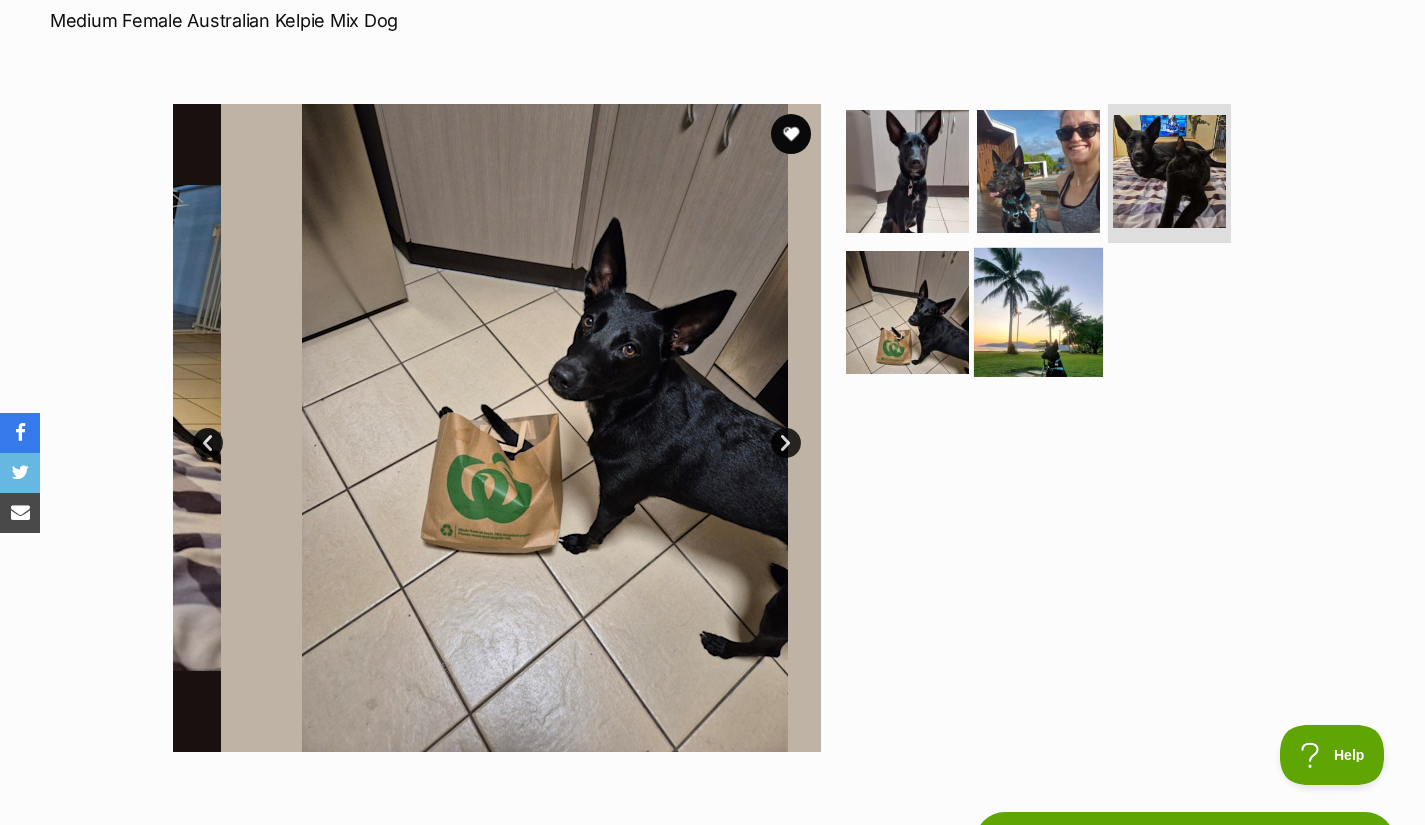 click at bounding box center (1038, 312) 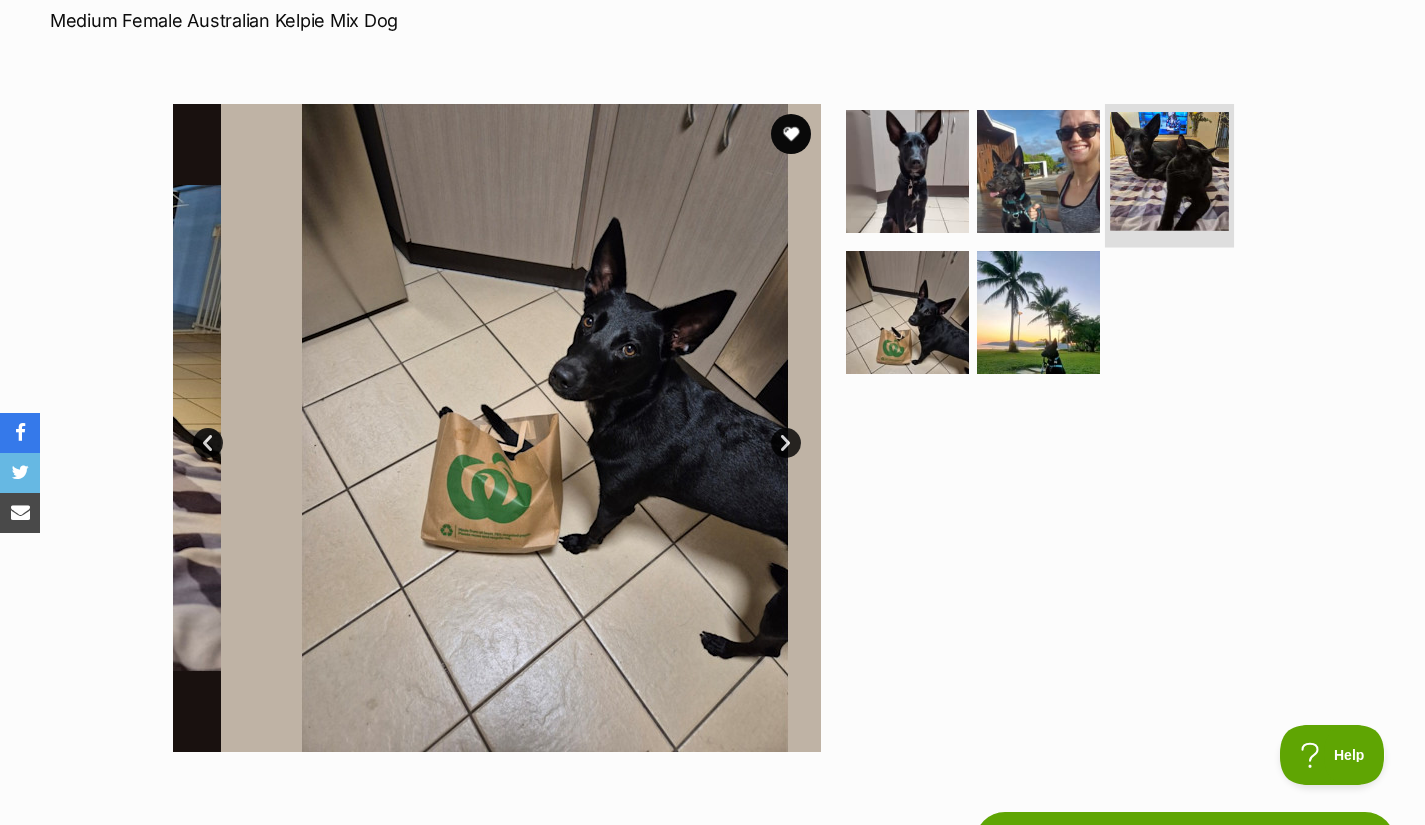 click at bounding box center [1169, 171] 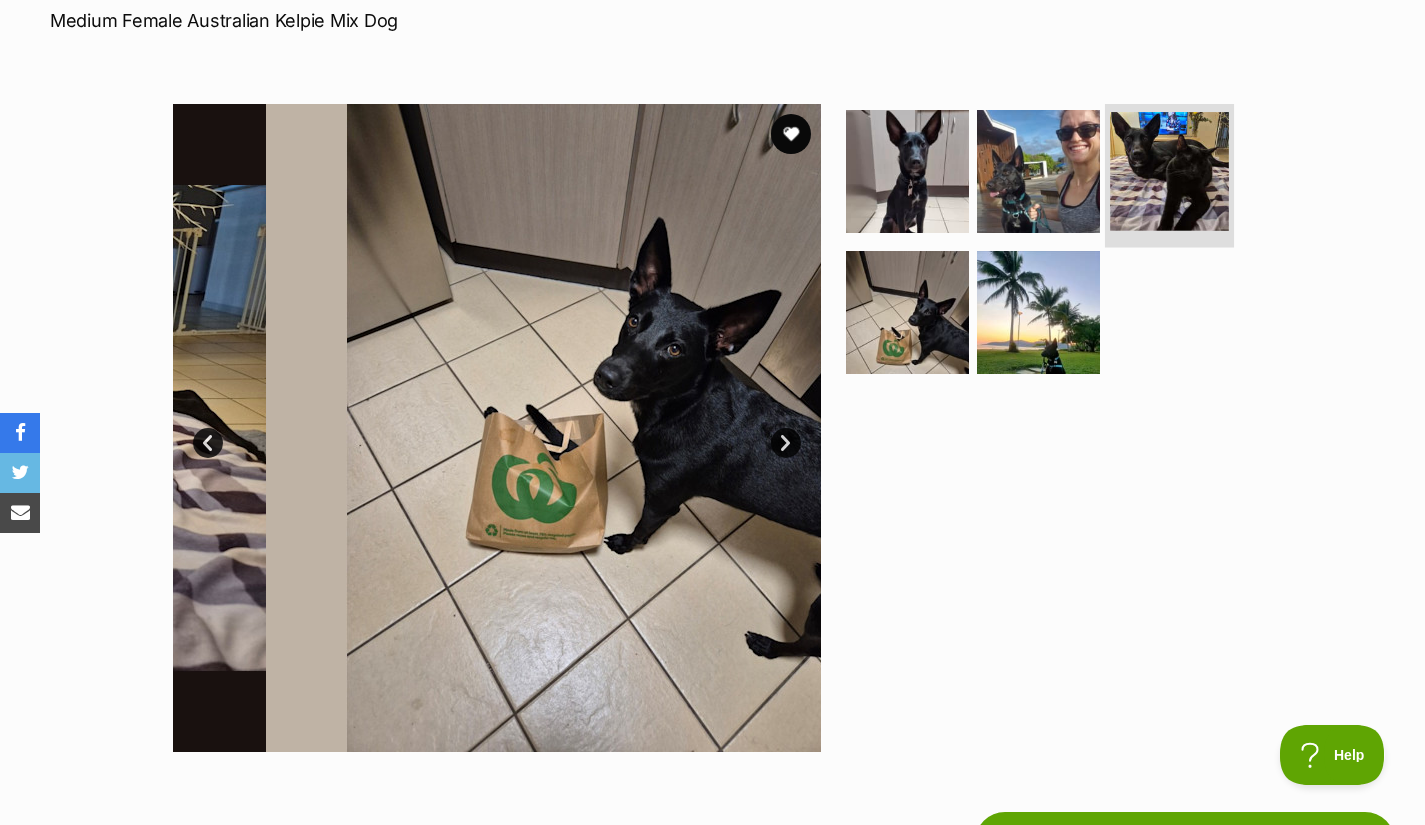 scroll, scrollTop: 304, scrollLeft: 0, axis: vertical 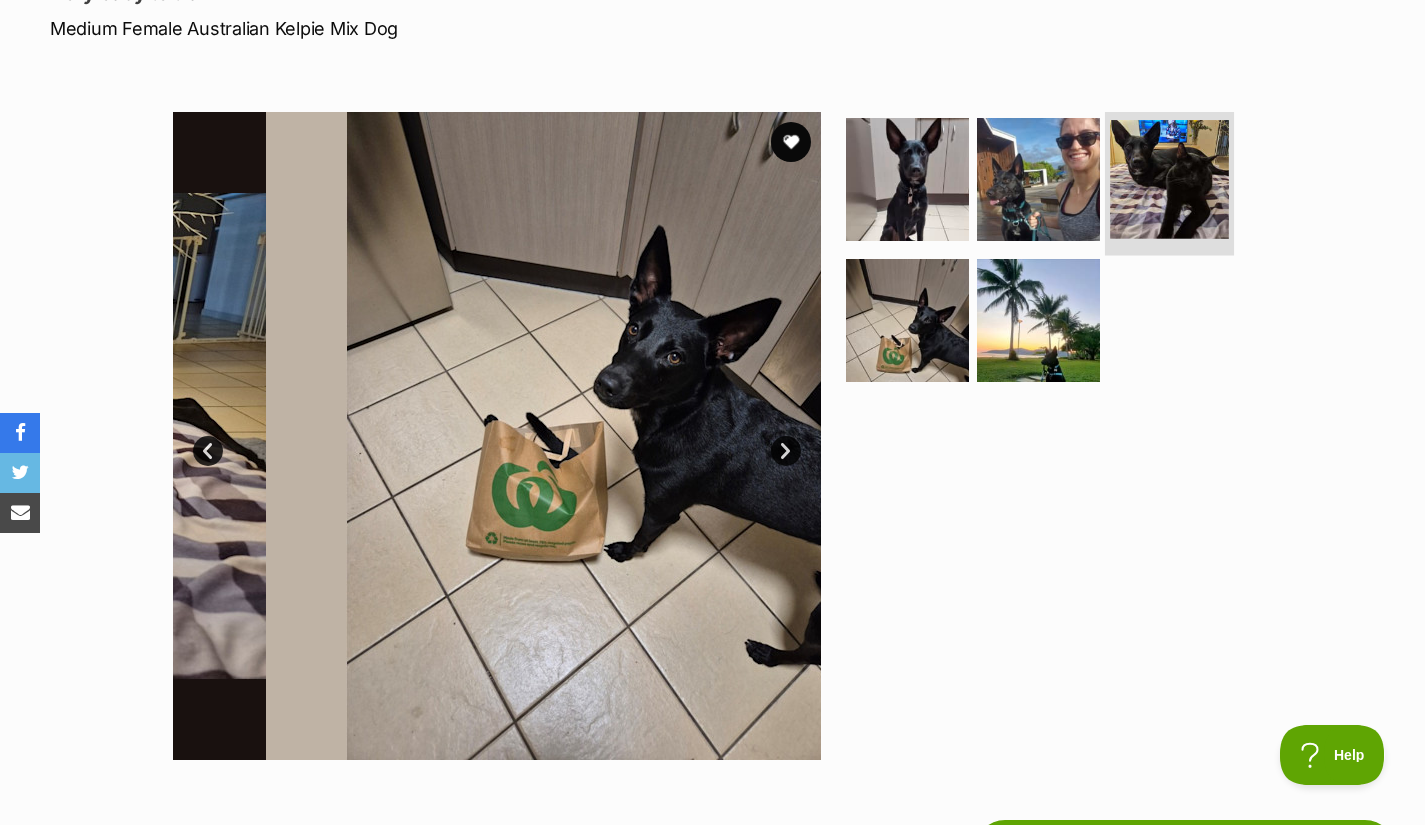 click at bounding box center [1169, 179] 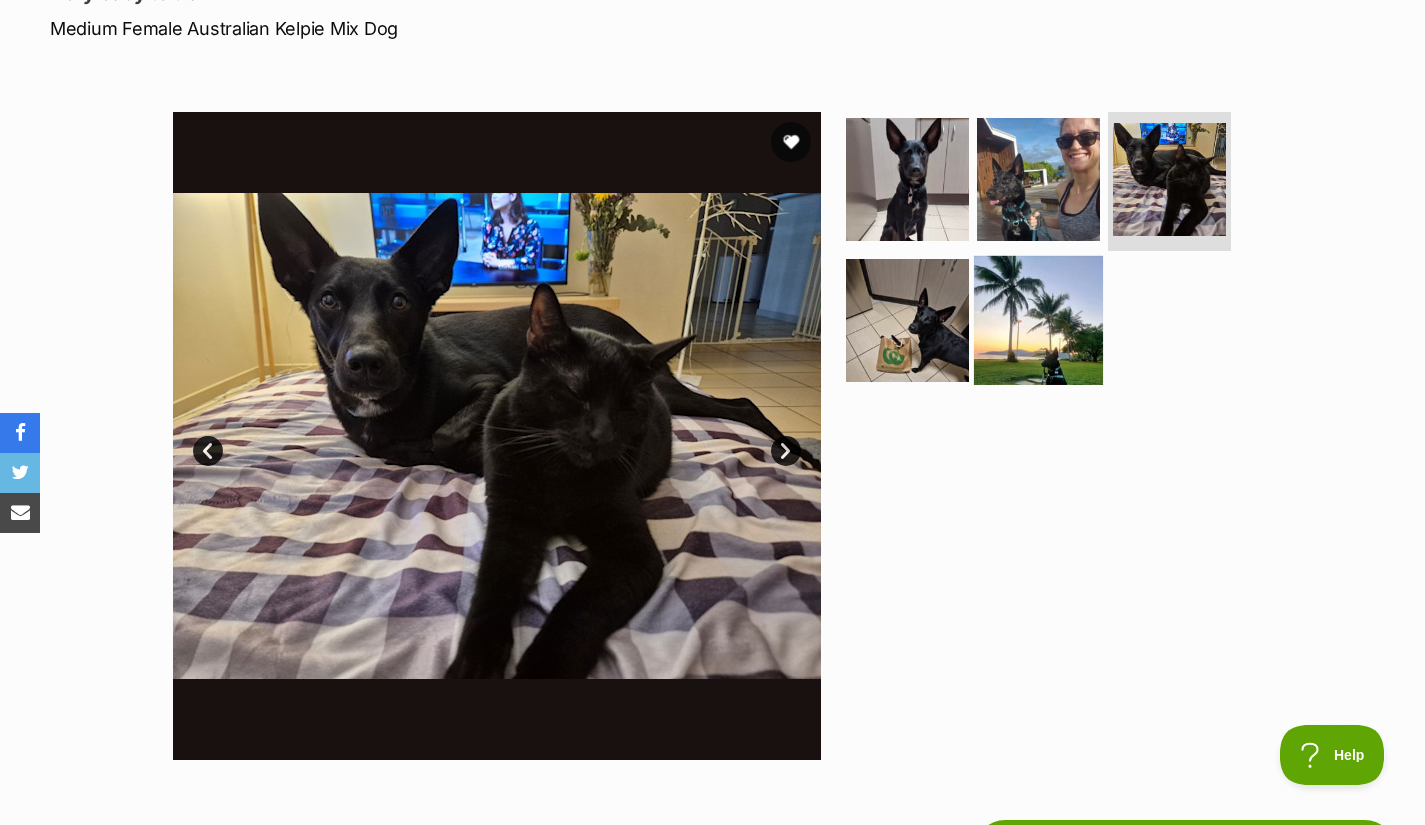 click at bounding box center (1038, 320) 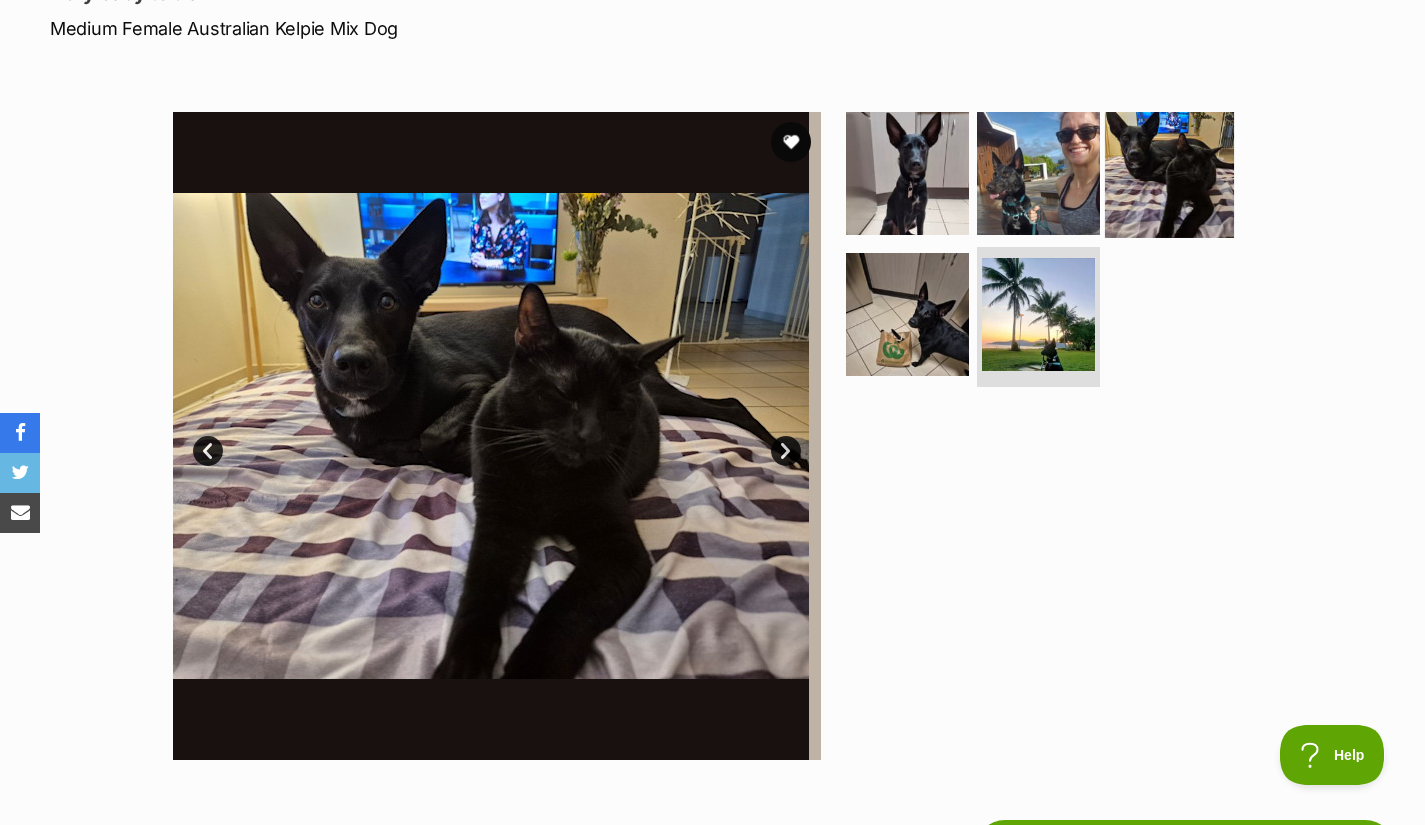 click at bounding box center [1169, 172] 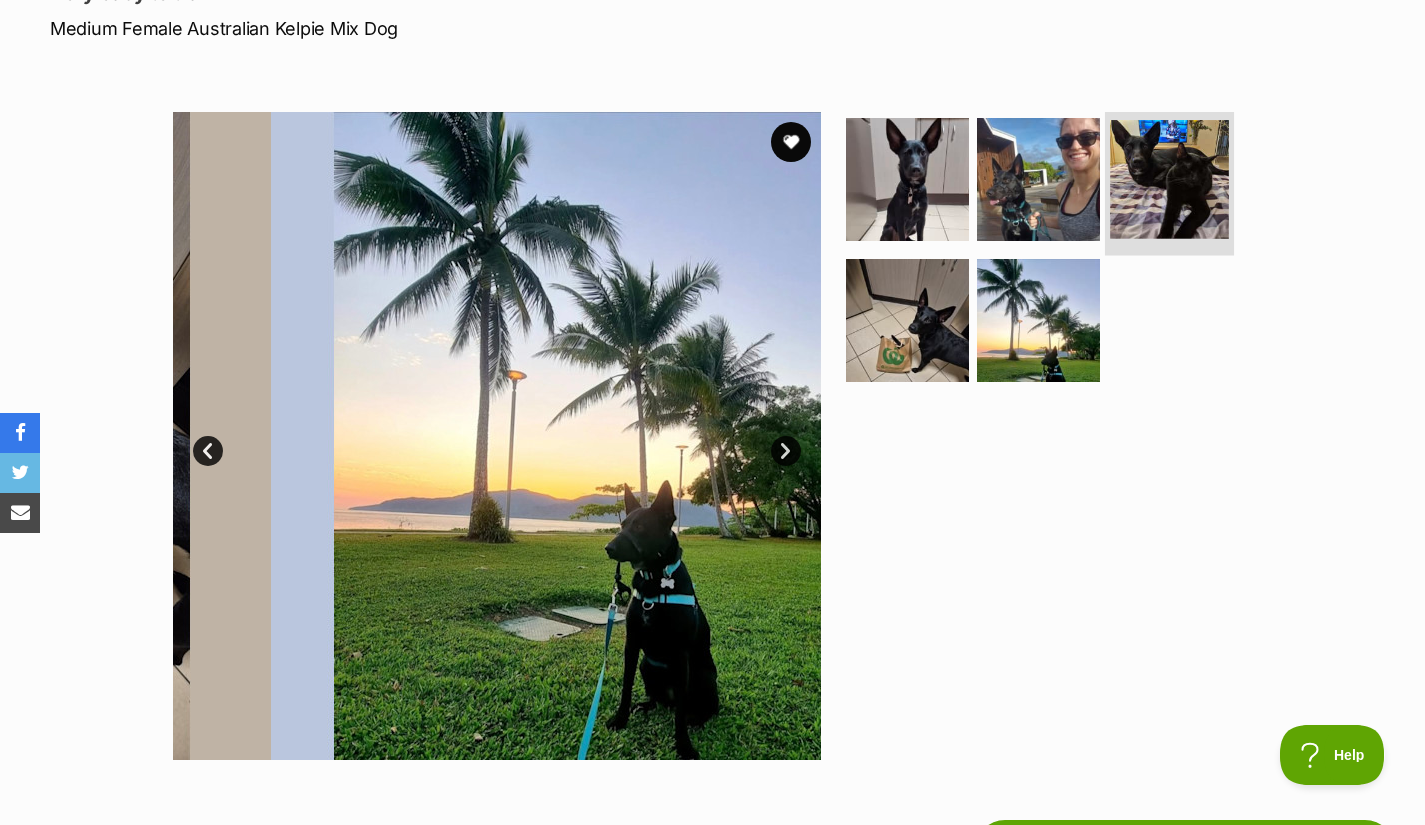 click at bounding box center (1169, 179) 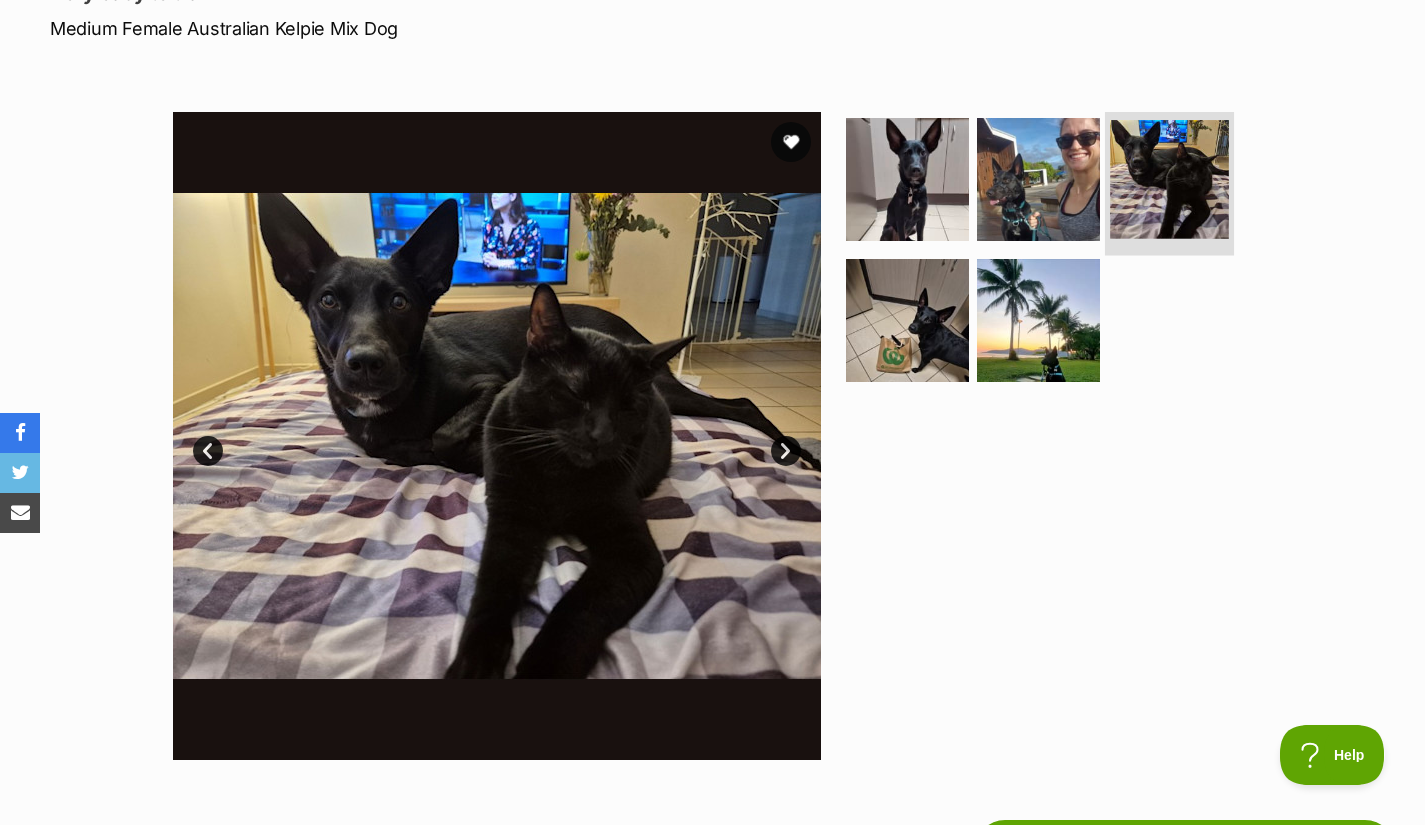 click at bounding box center (1169, 179) 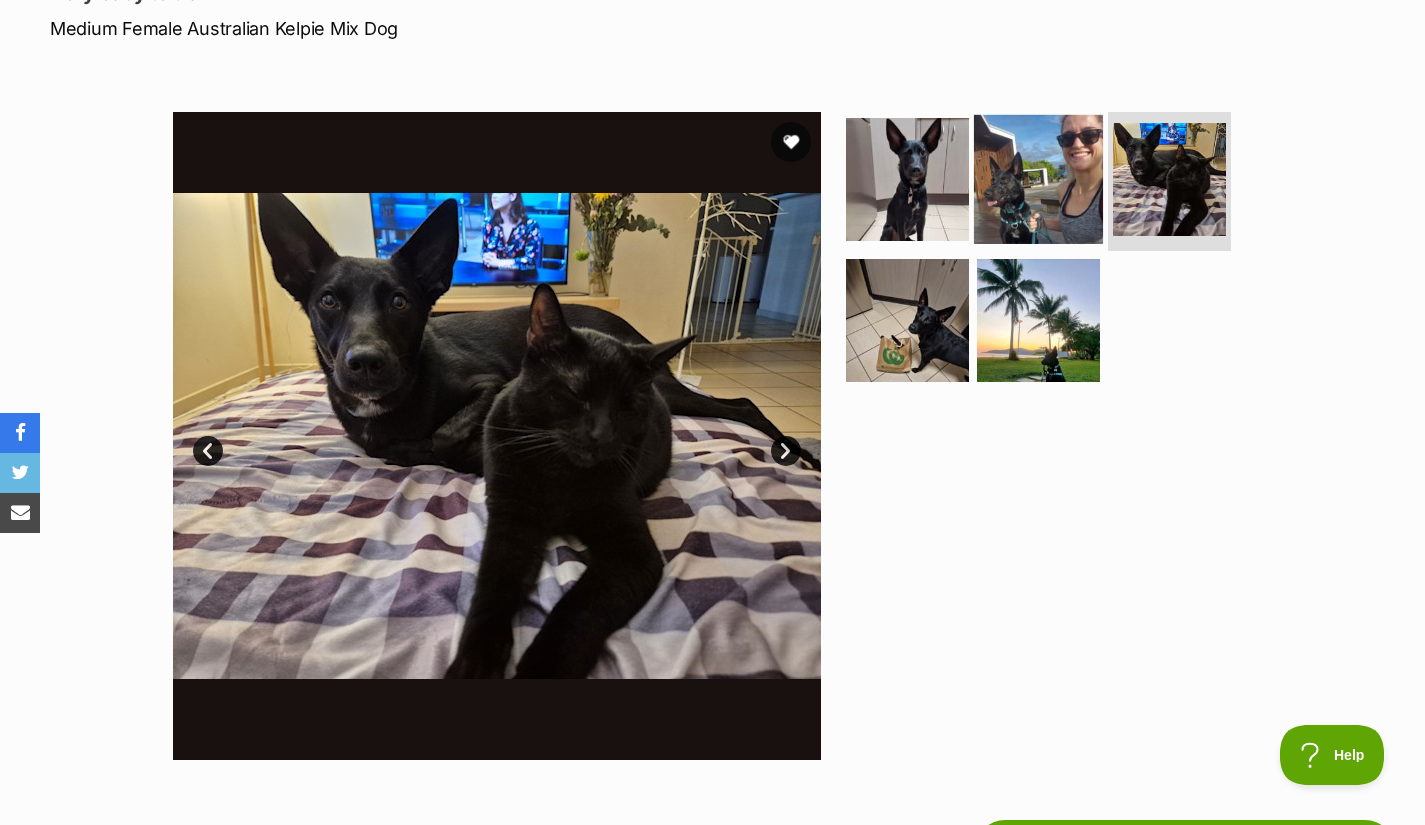 click at bounding box center (1038, 178) 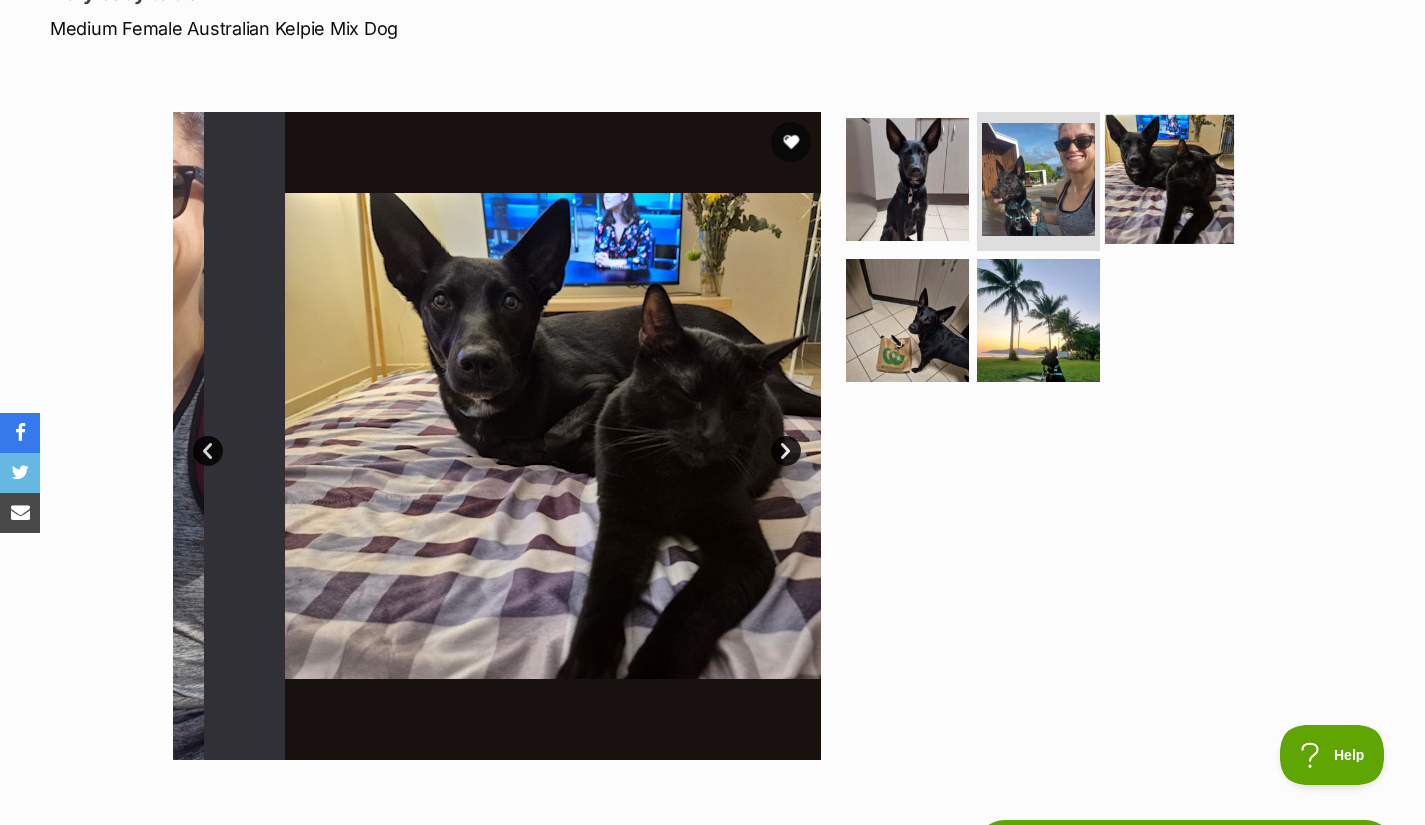 click at bounding box center (1169, 178) 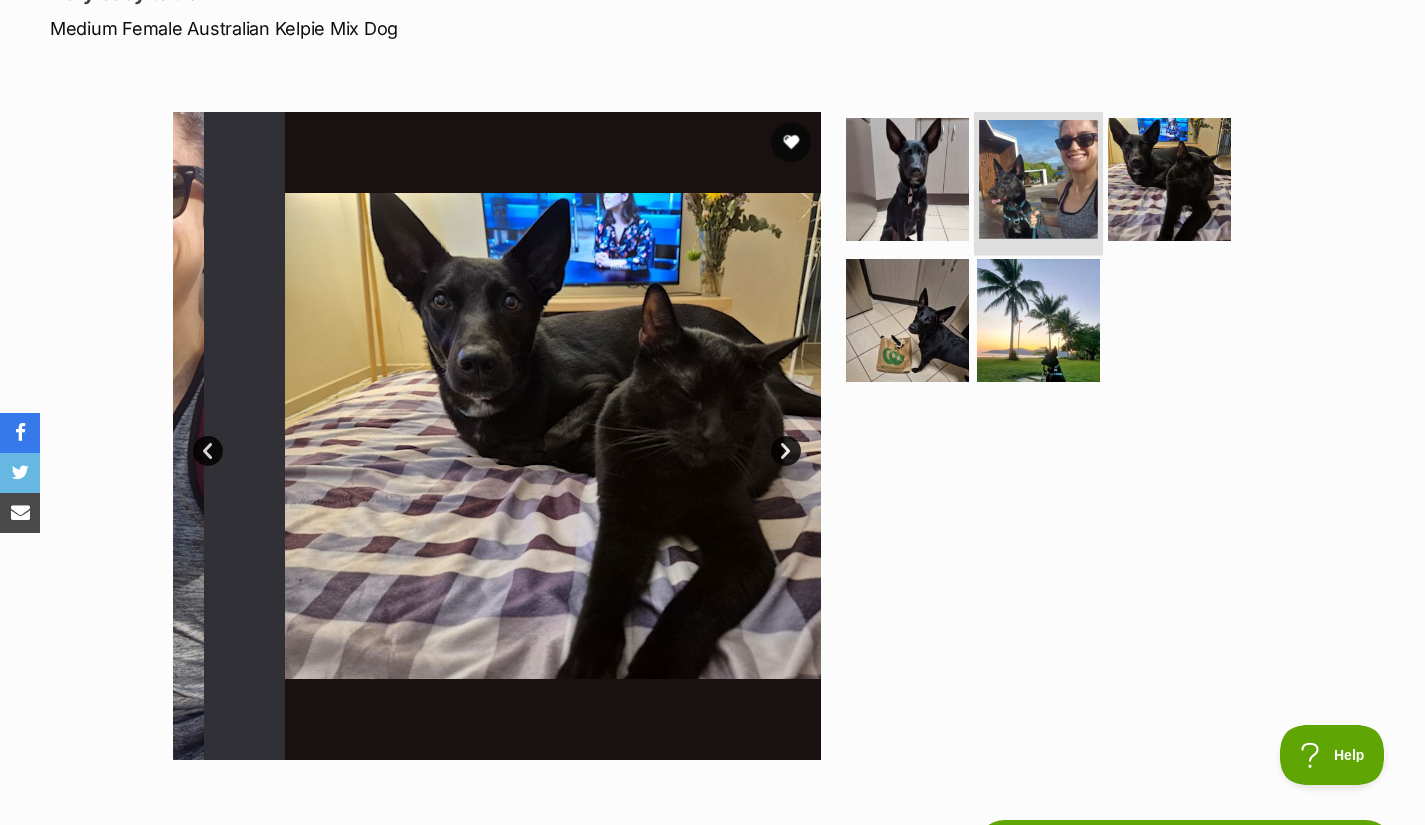 click at bounding box center [1038, 179] 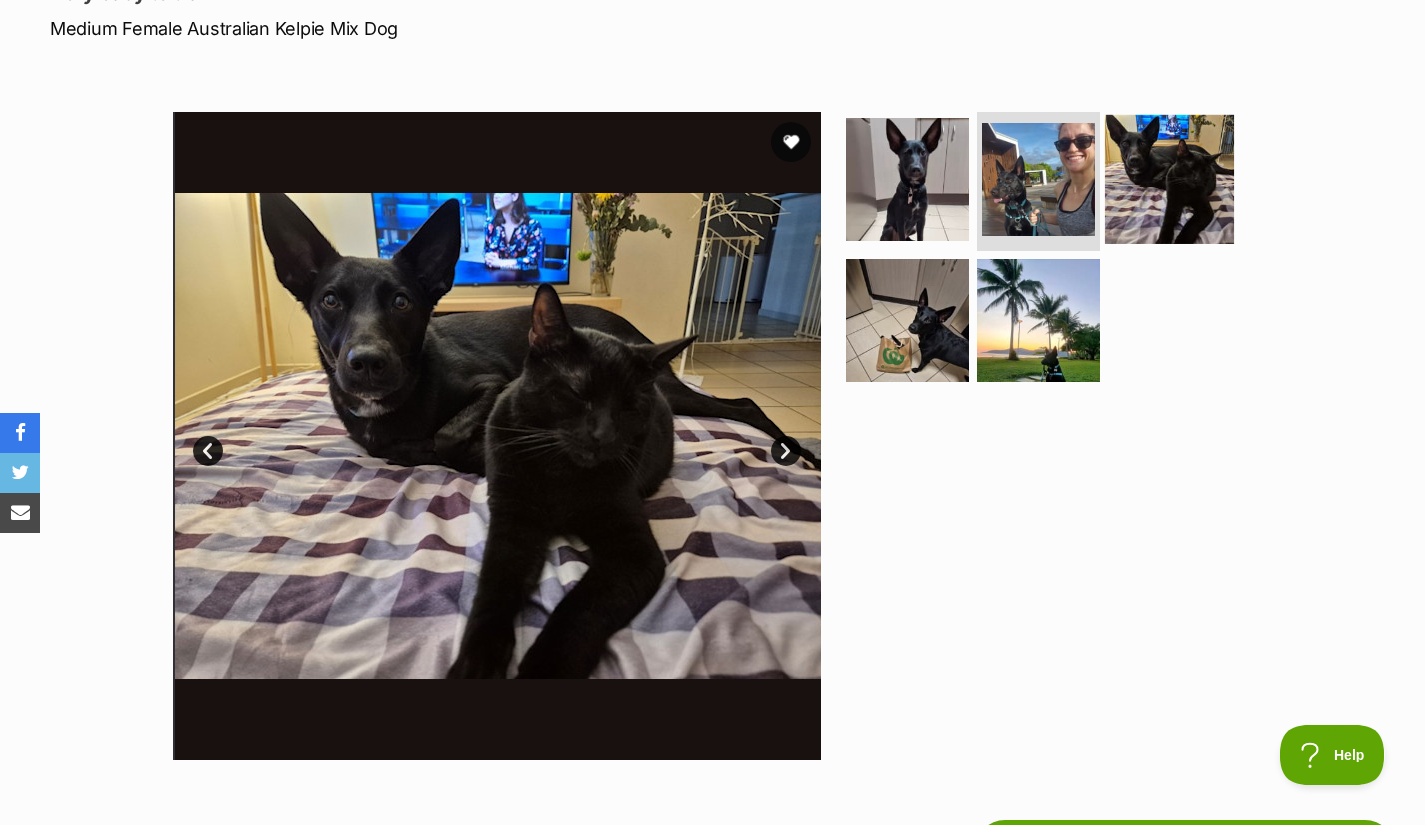 click at bounding box center (1169, 178) 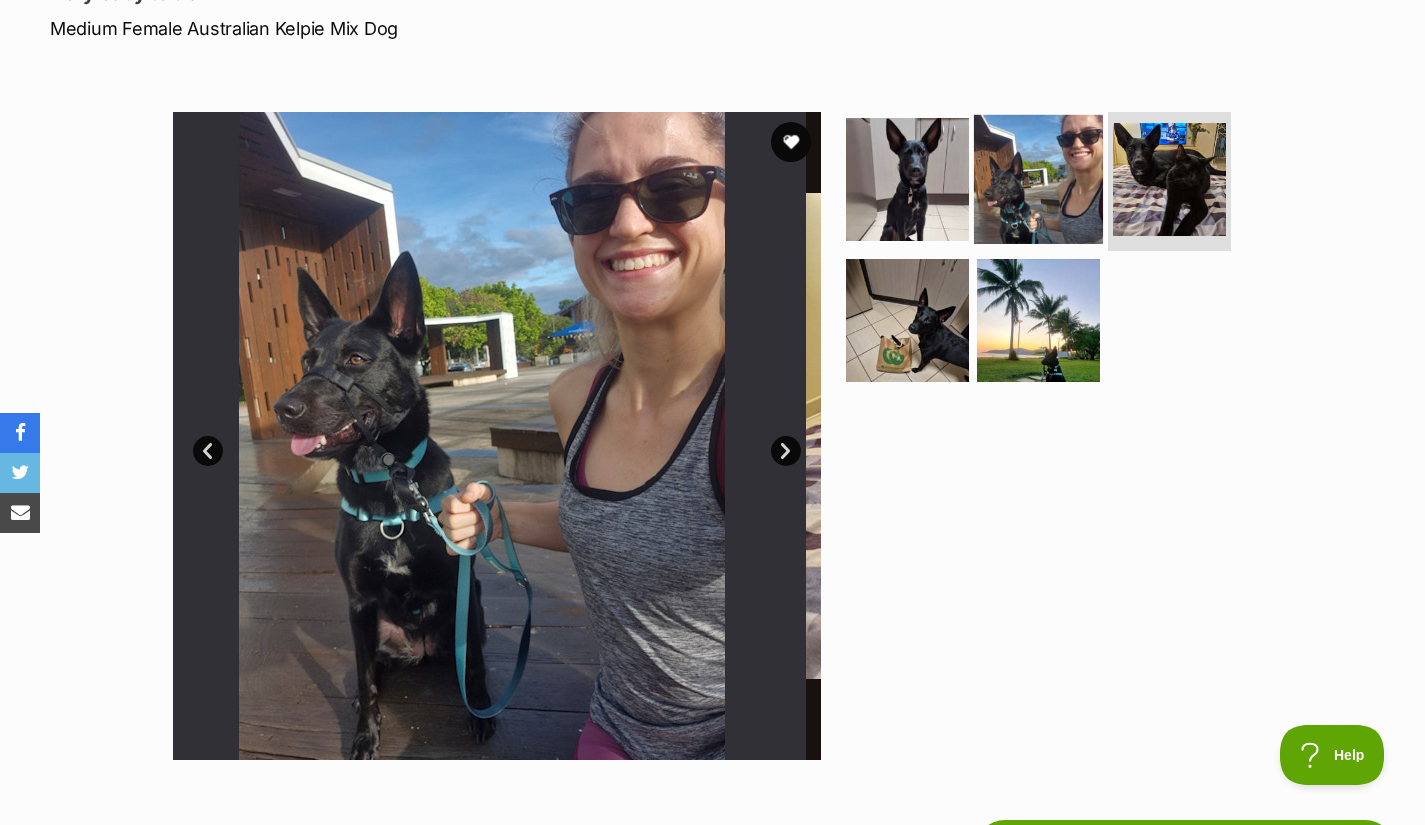 click at bounding box center (1038, 178) 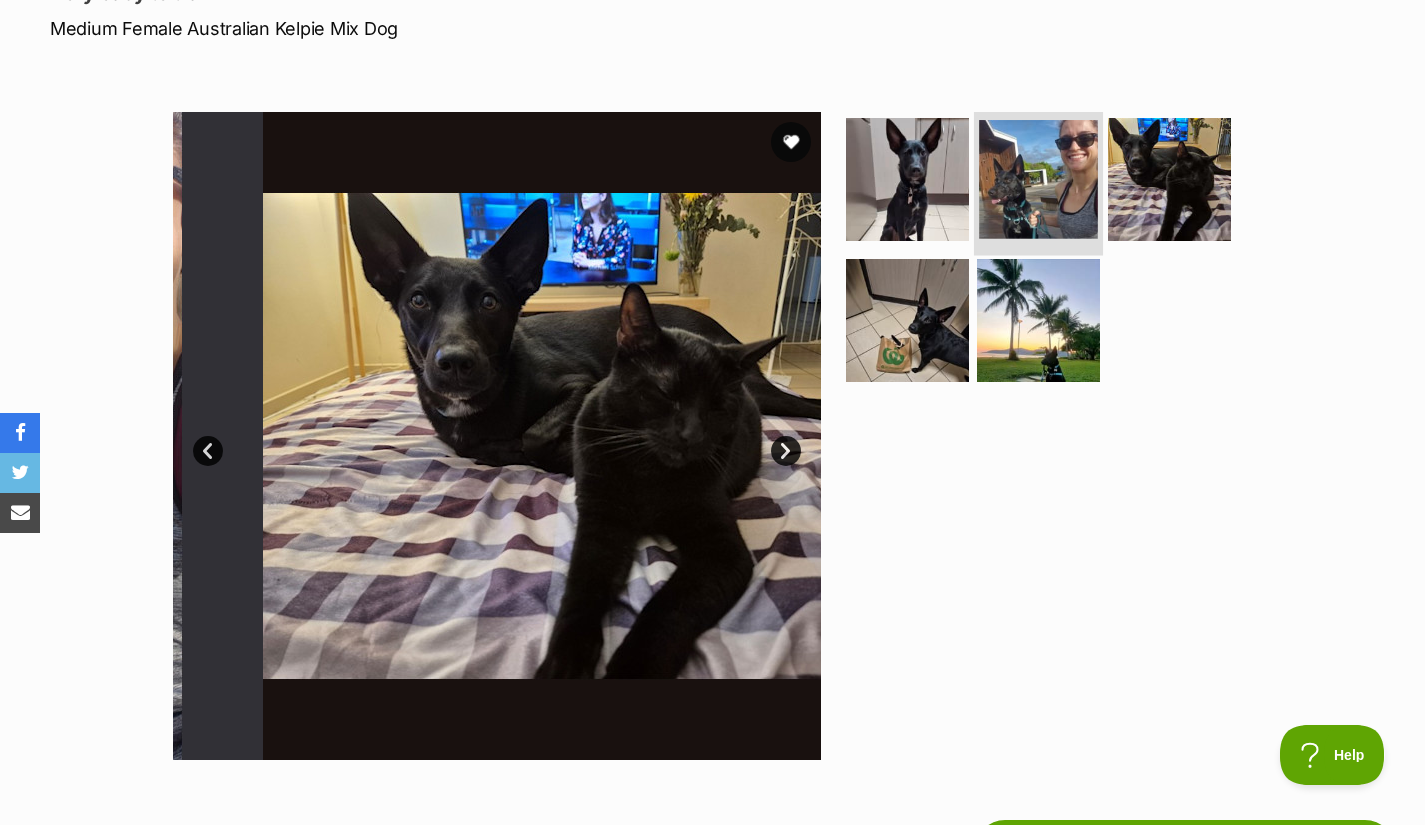 click at bounding box center (1038, 179) 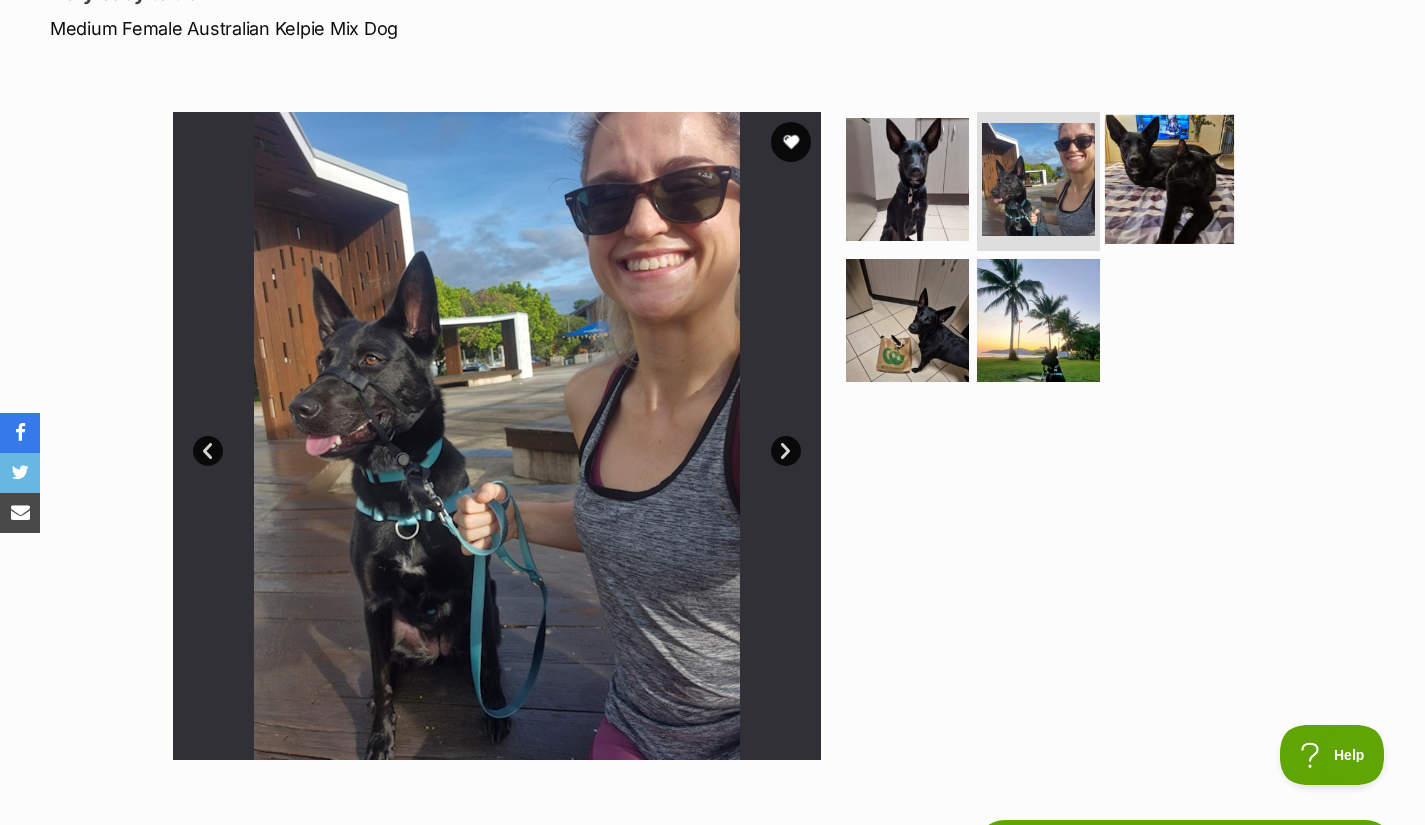 click at bounding box center (1169, 178) 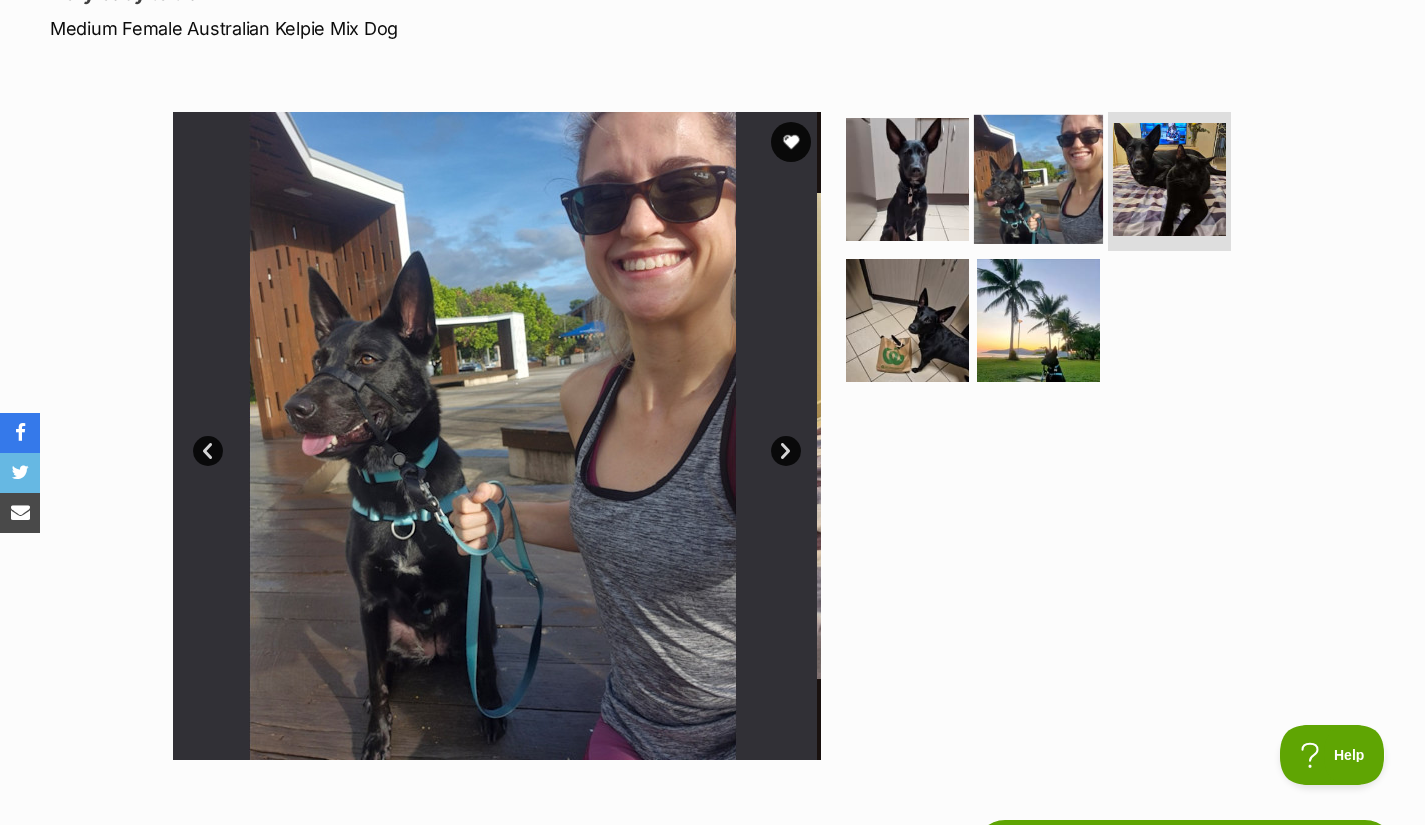 click at bounding box center (1038, 178) 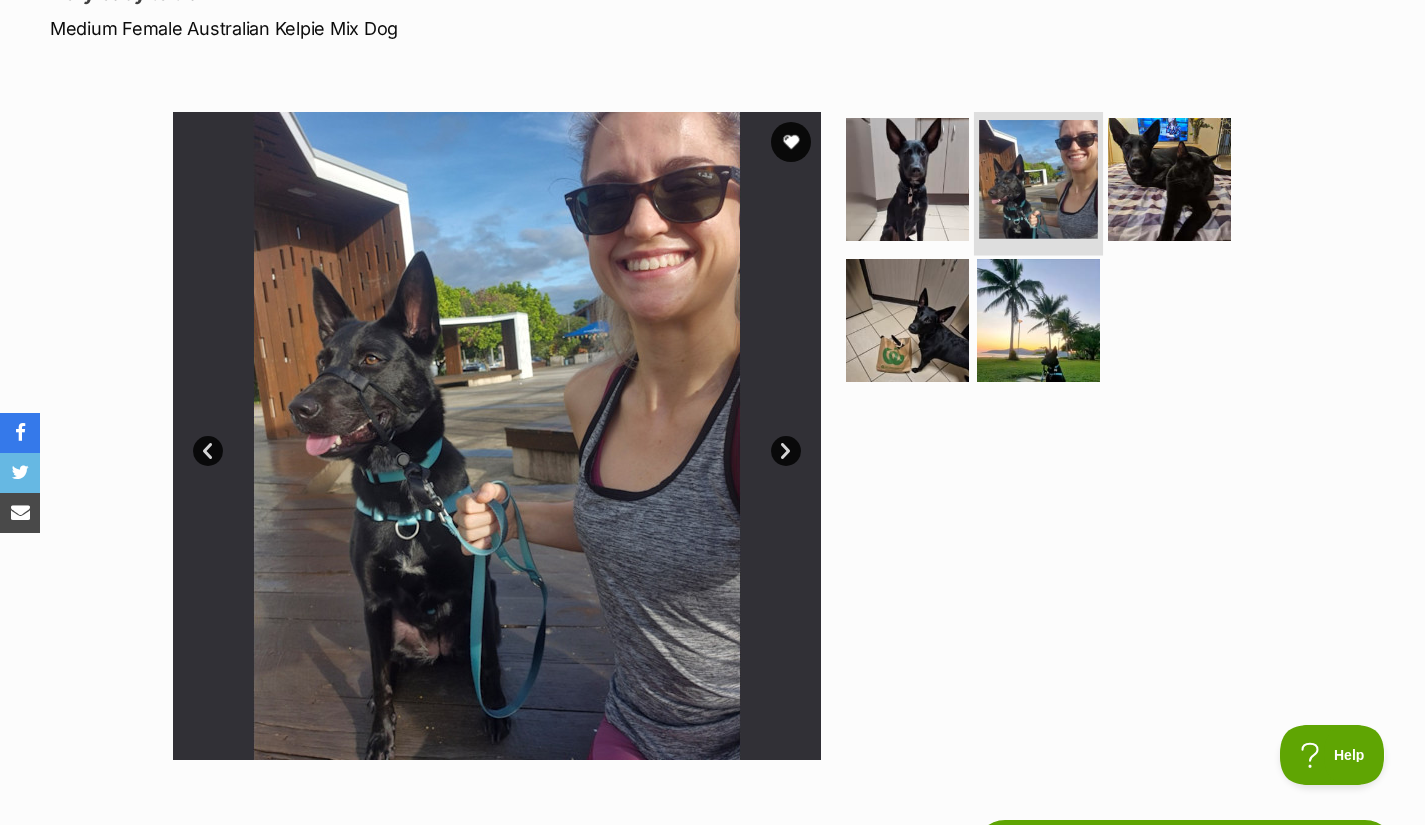 click at bounding box center (1038, 179) 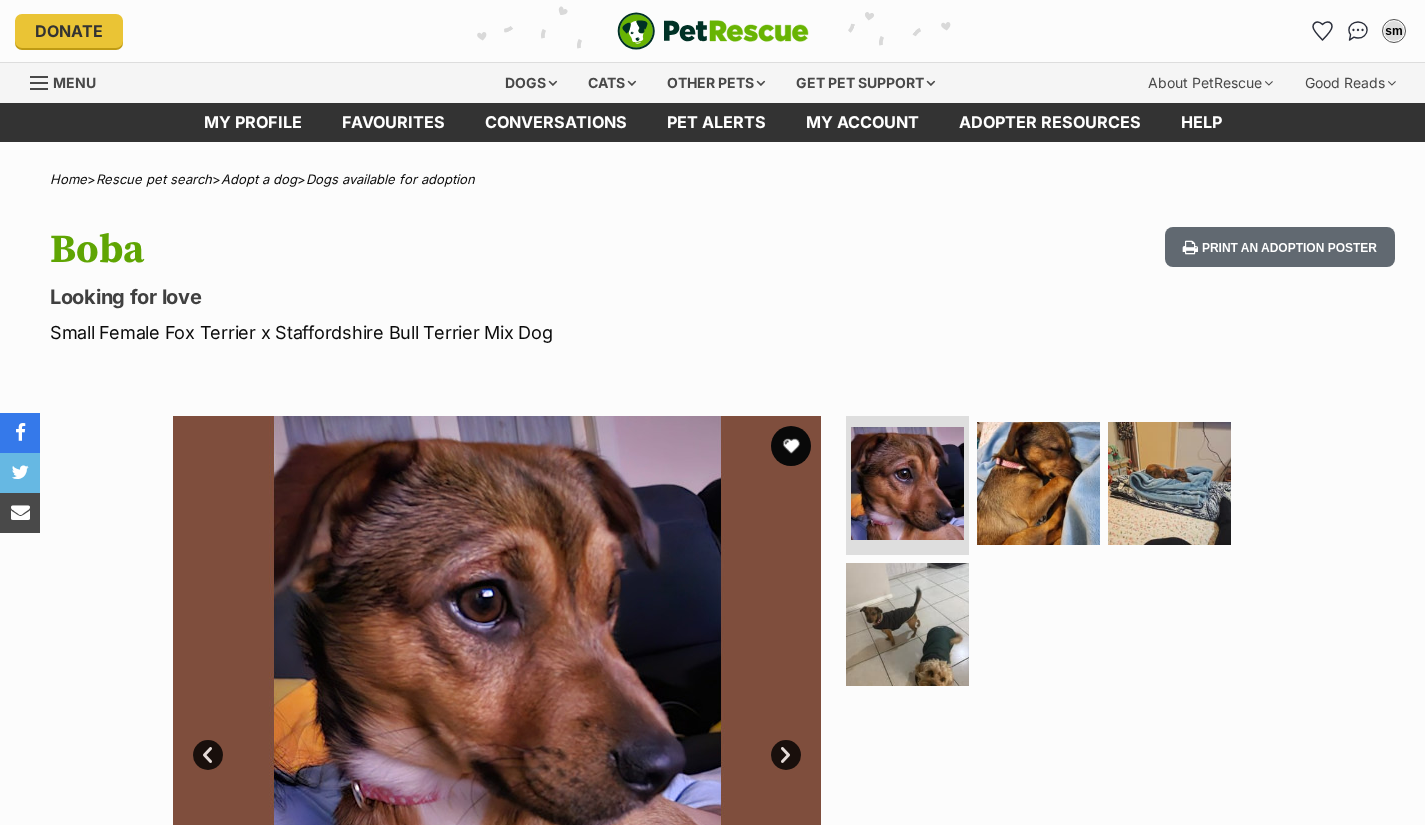 scroll, scrollTop: 0, scrollLeft: 0, axis: both 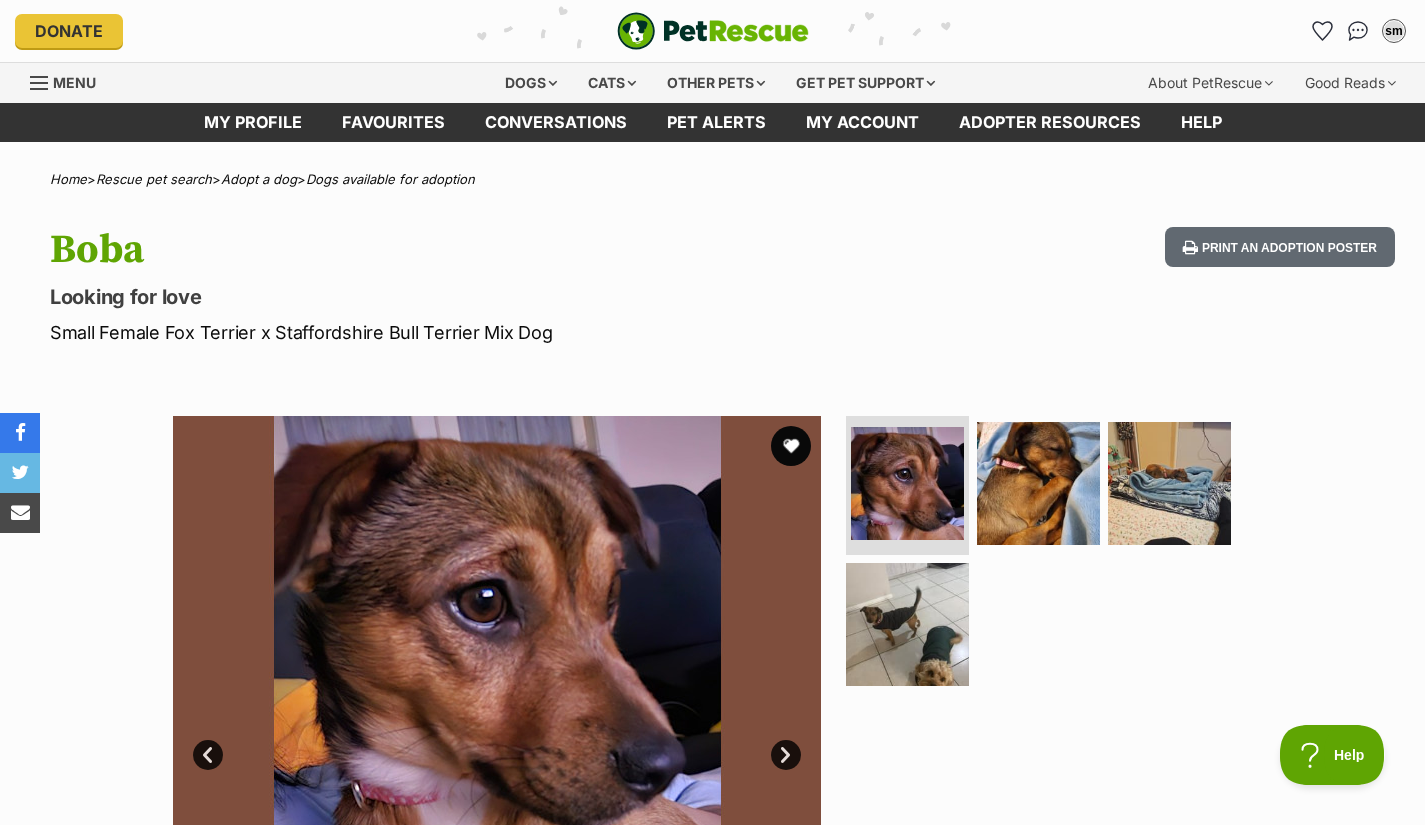 click on "Next" at bounding box center (786, 755) 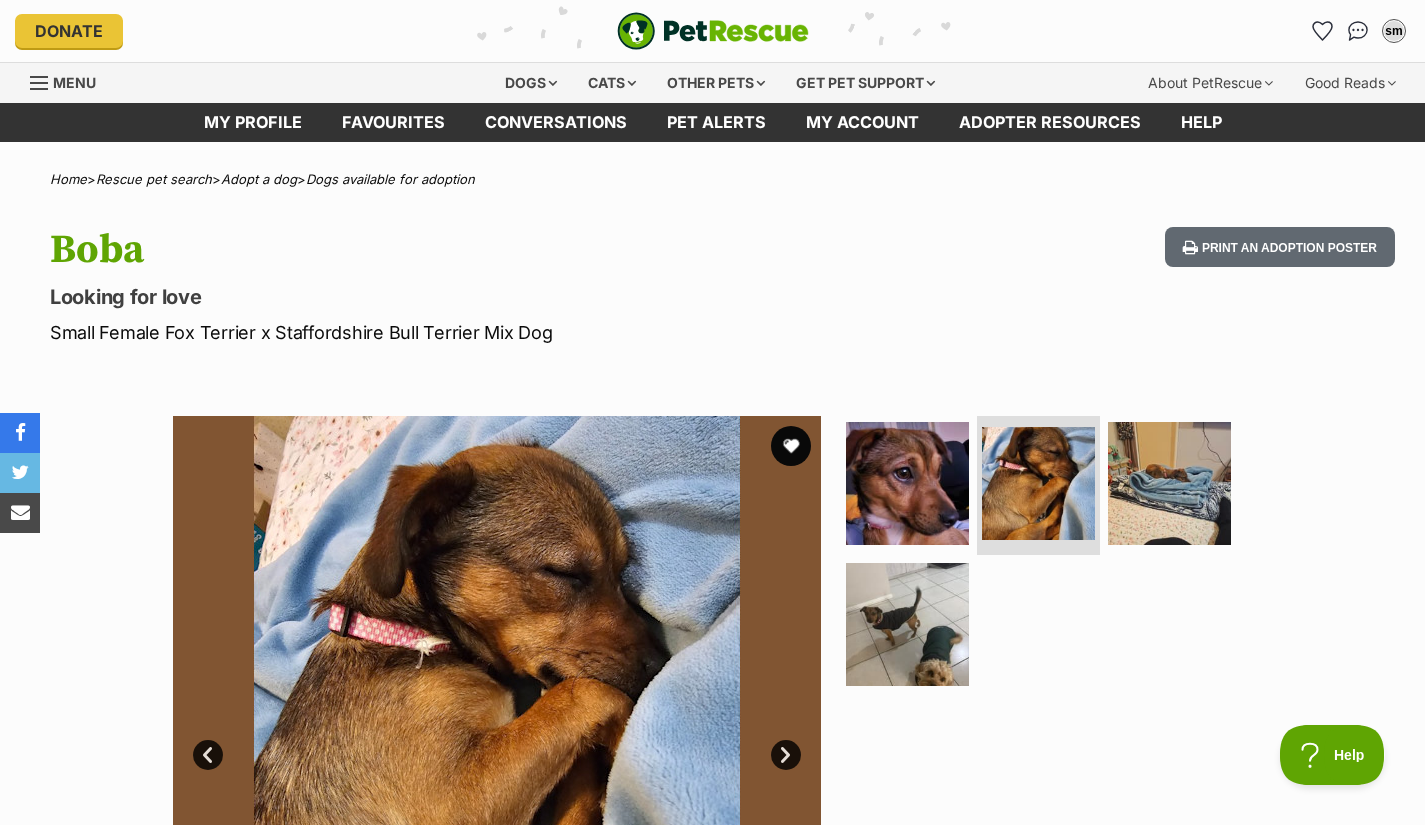 scroll, scrollTop: 0, scrollLeft: 0, axis: both 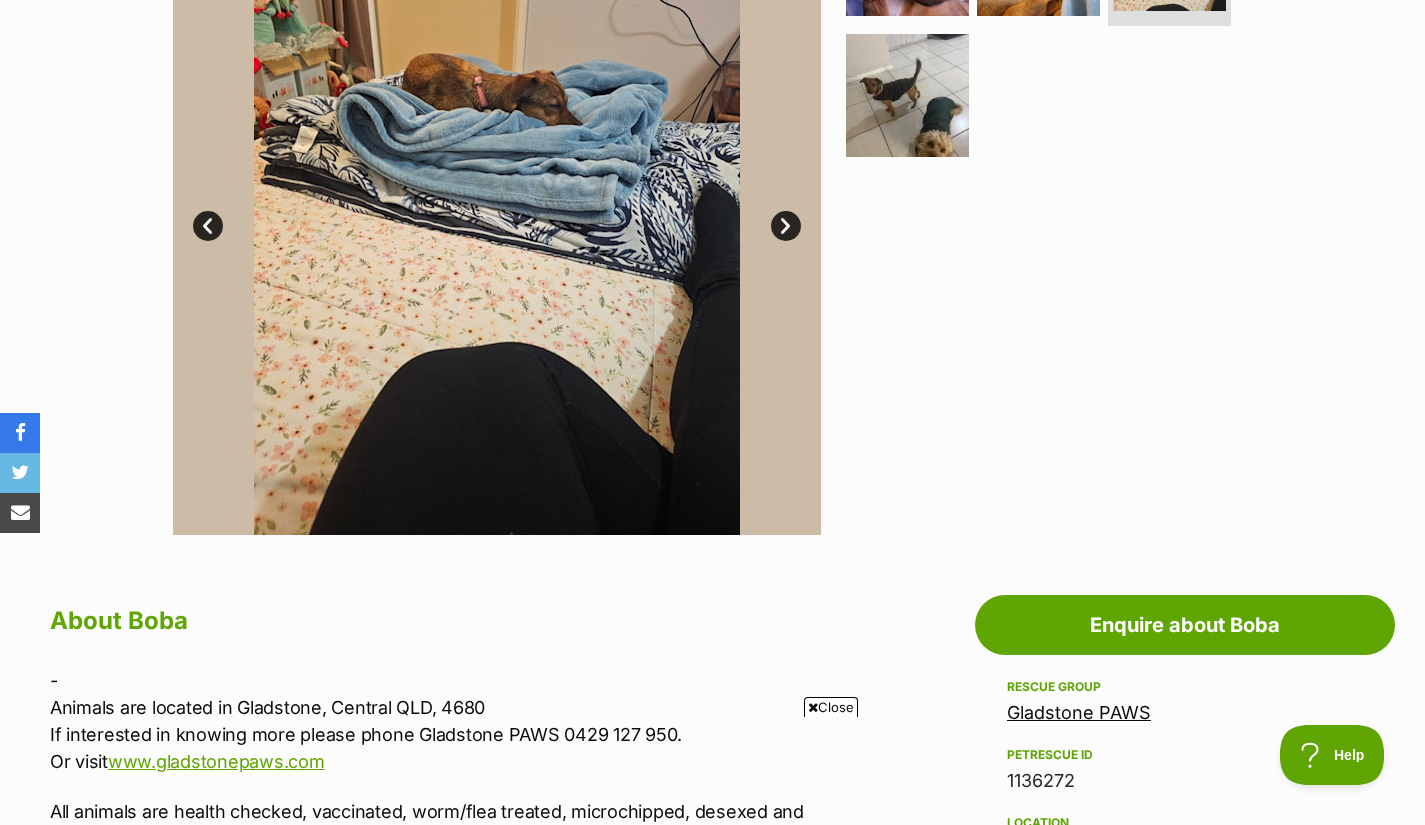 click on "Next" at bounding box center (786, 226) 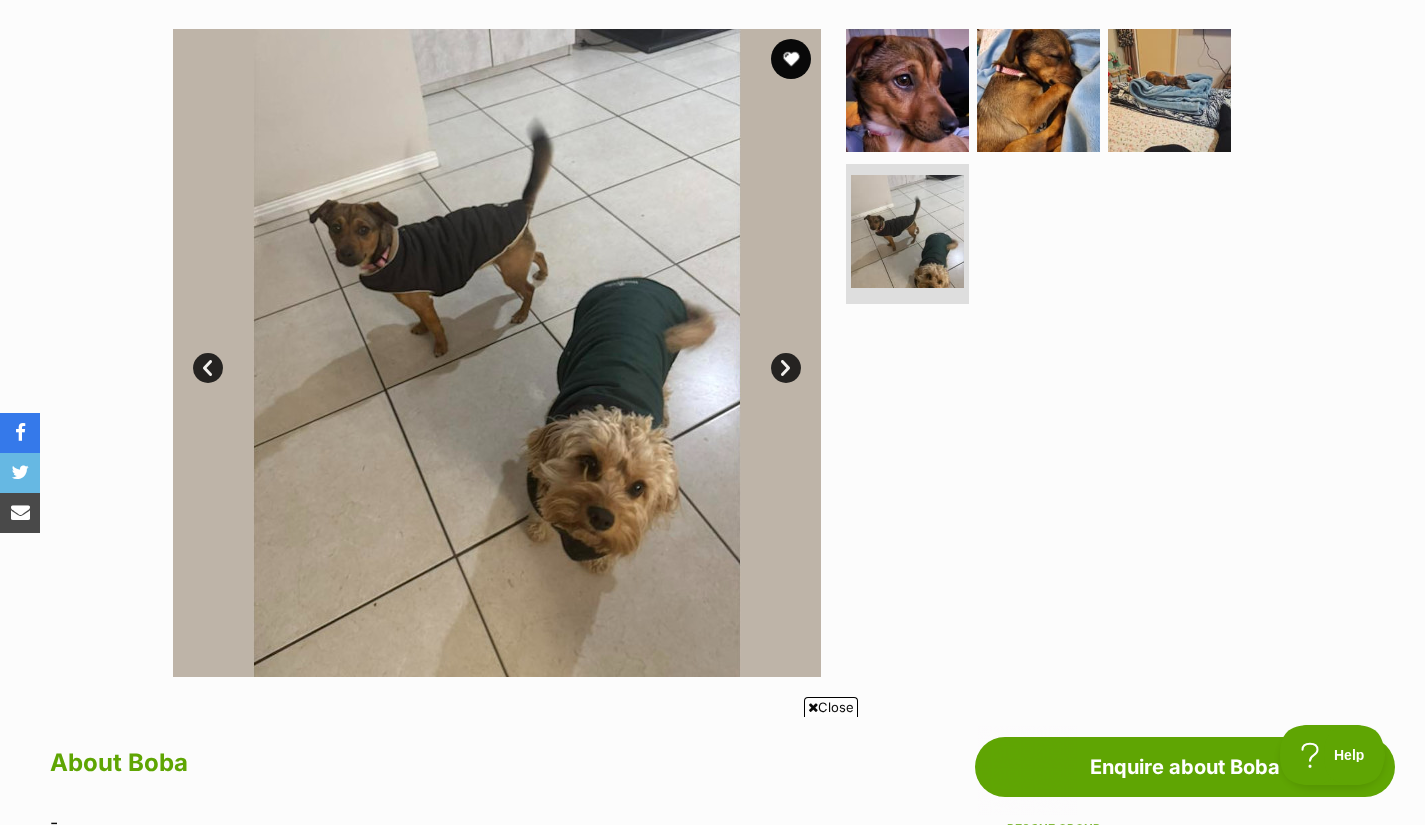 scroll, scrollTop: 372, scrollLeft: 0, axis: vertical 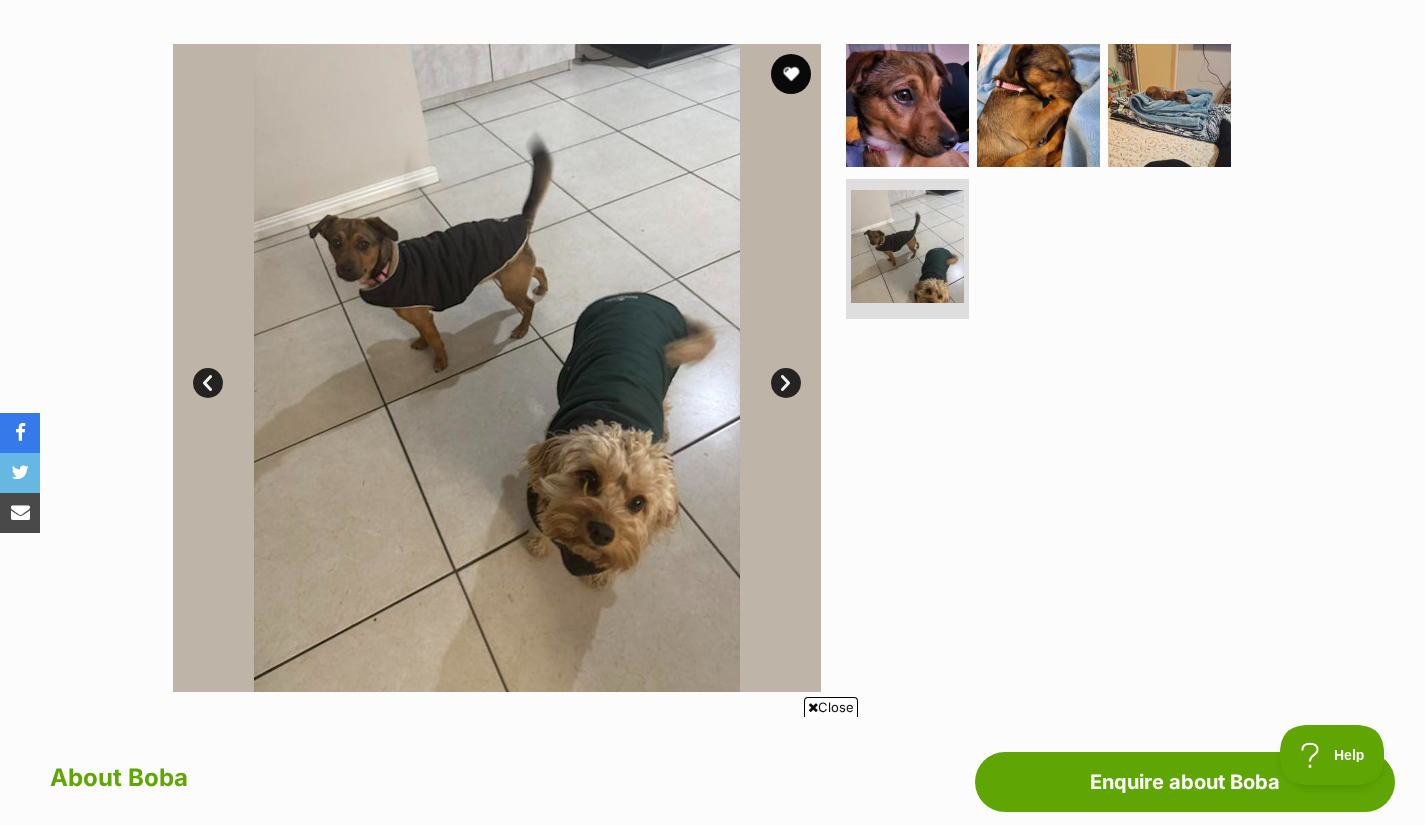 click on "Next" at bounding box center [786, 383] 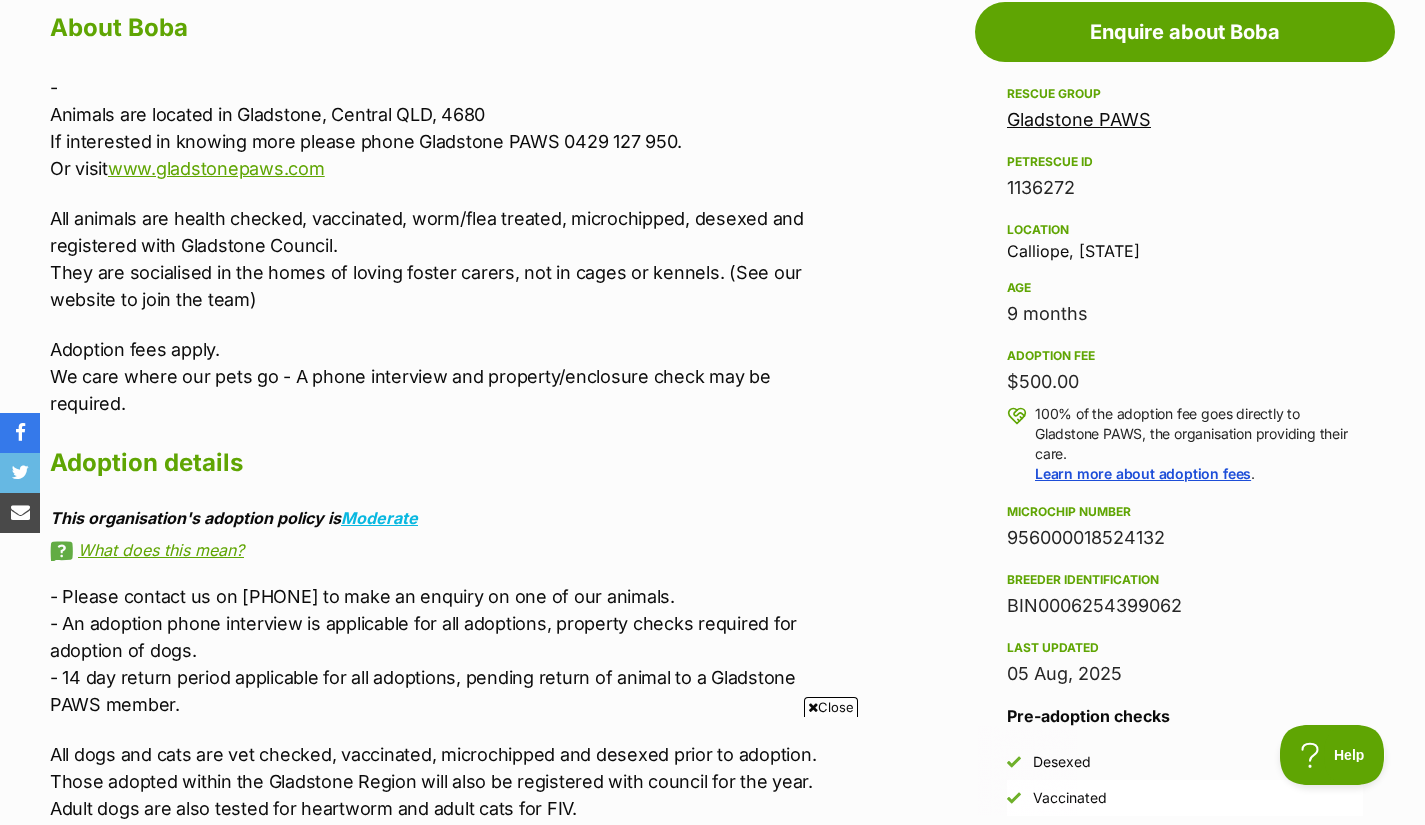 scroll, scrollTop: 1122, scrollLeft: 0, axis: vertical 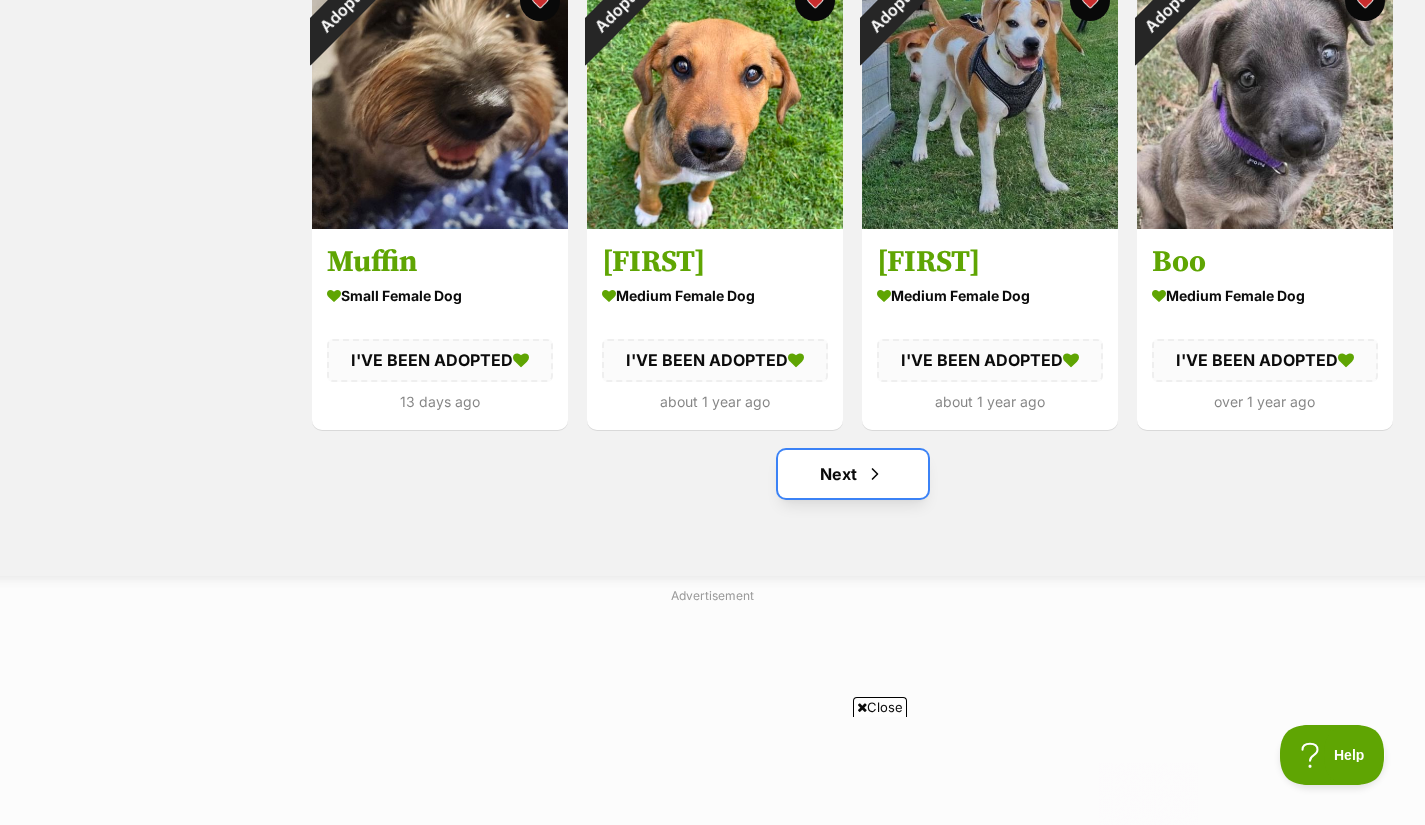 click on "Next" at bounding box center [853, 474] 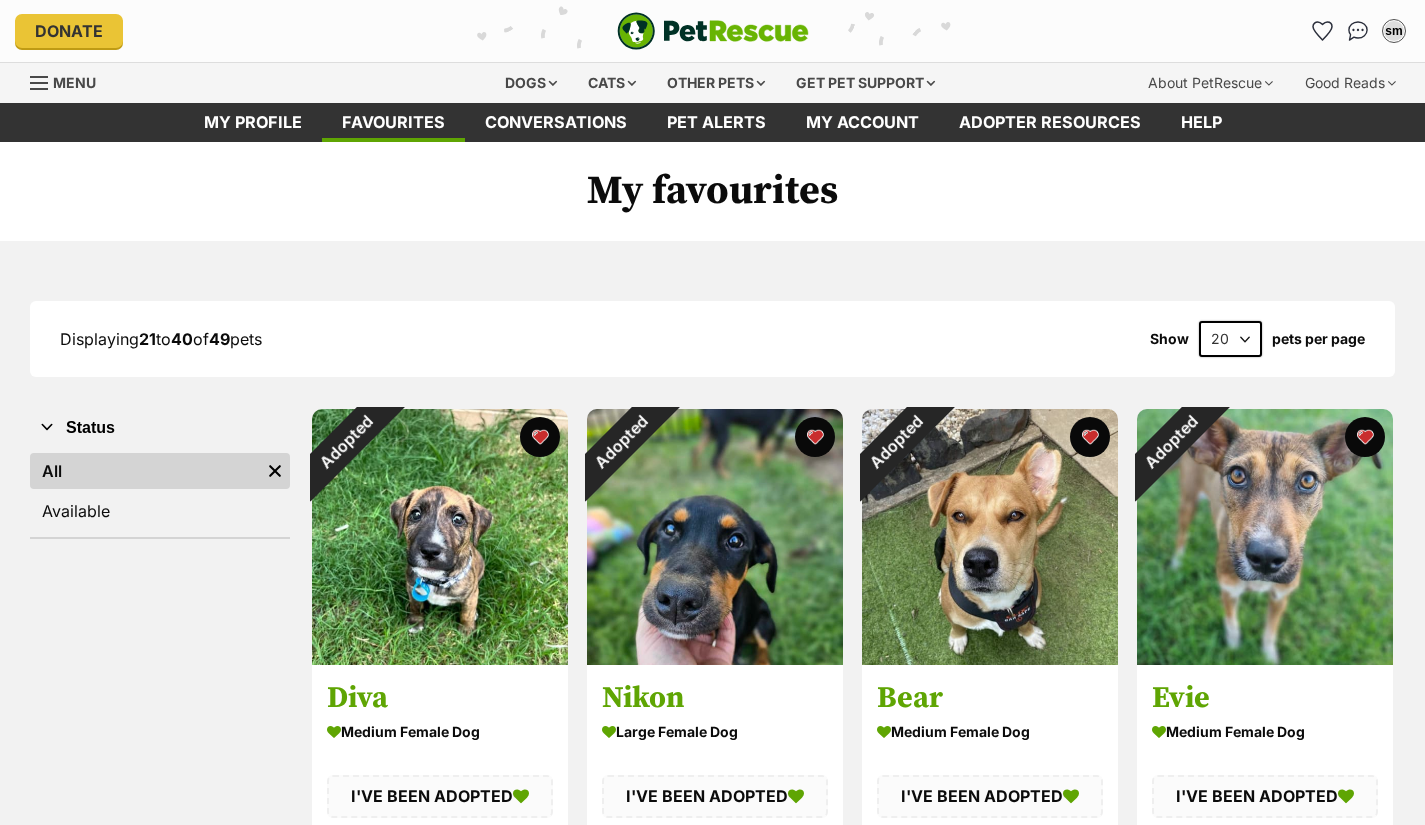 scroll, scrollTop: 0, scrollLeft: 0, axis: both 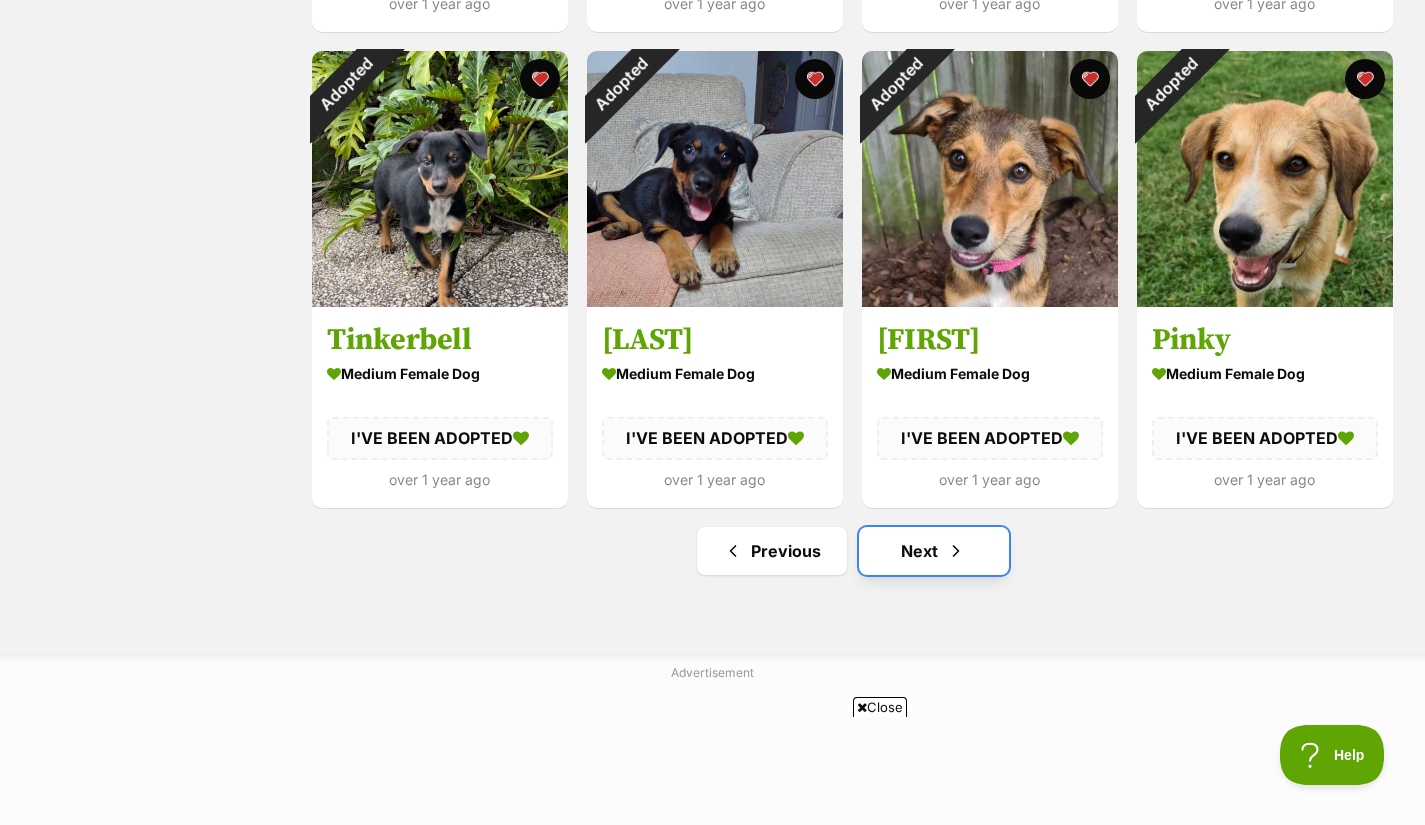 click on "Next" at bounding box center (934, 551) 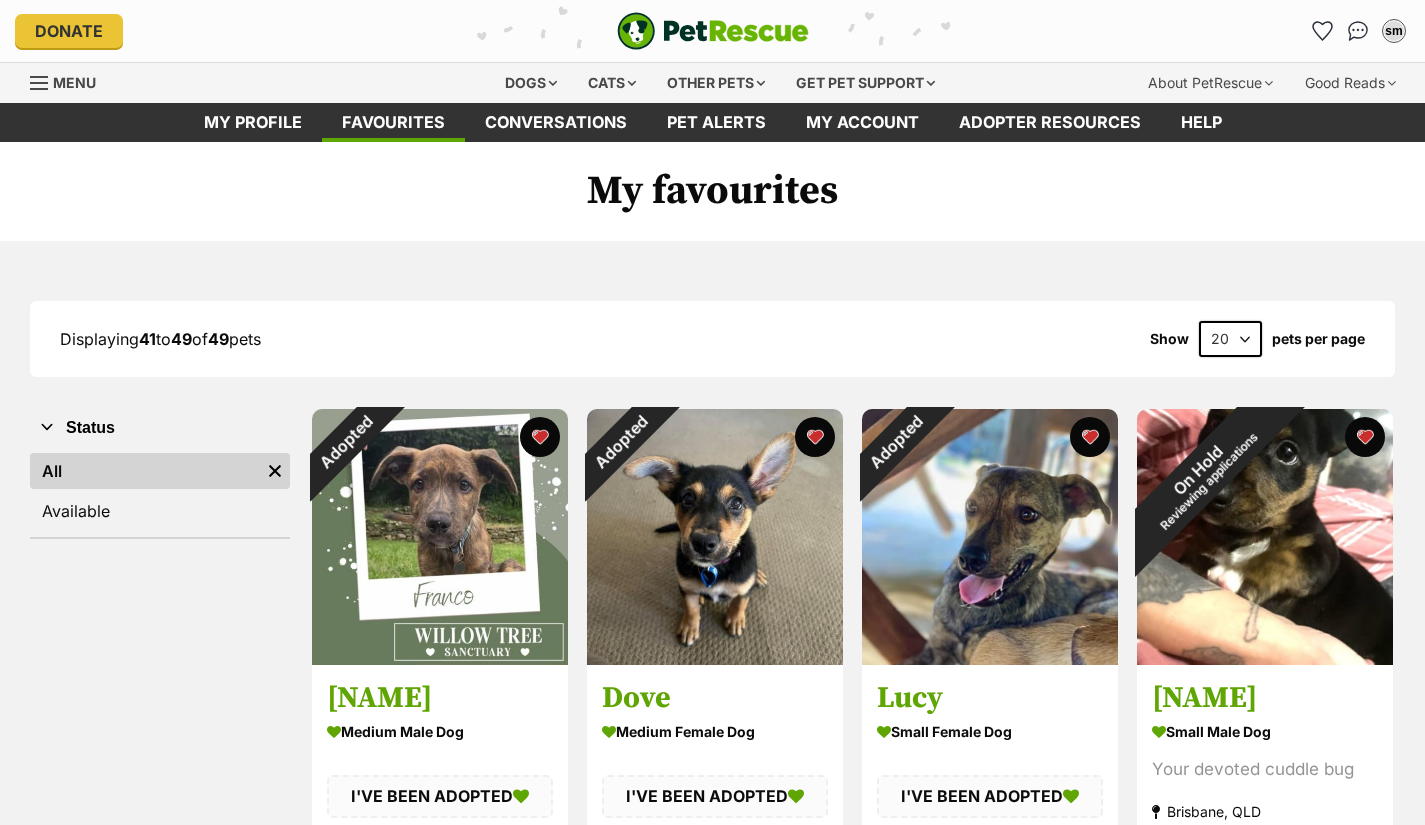 scroll, scrollTop: 0, scrollLeft: 0, axis: both 